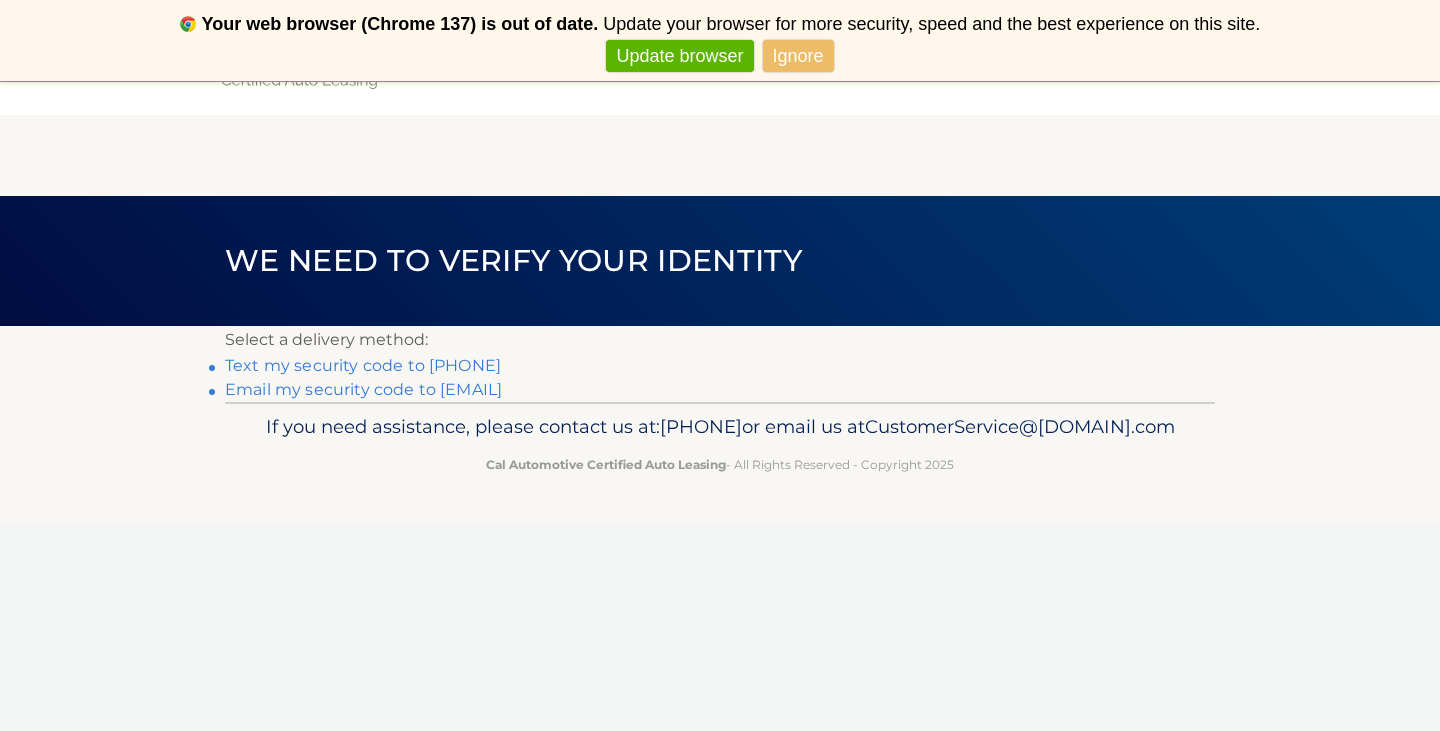 scroll, scrollTop: 0, scrollLeft: 0, axis: both 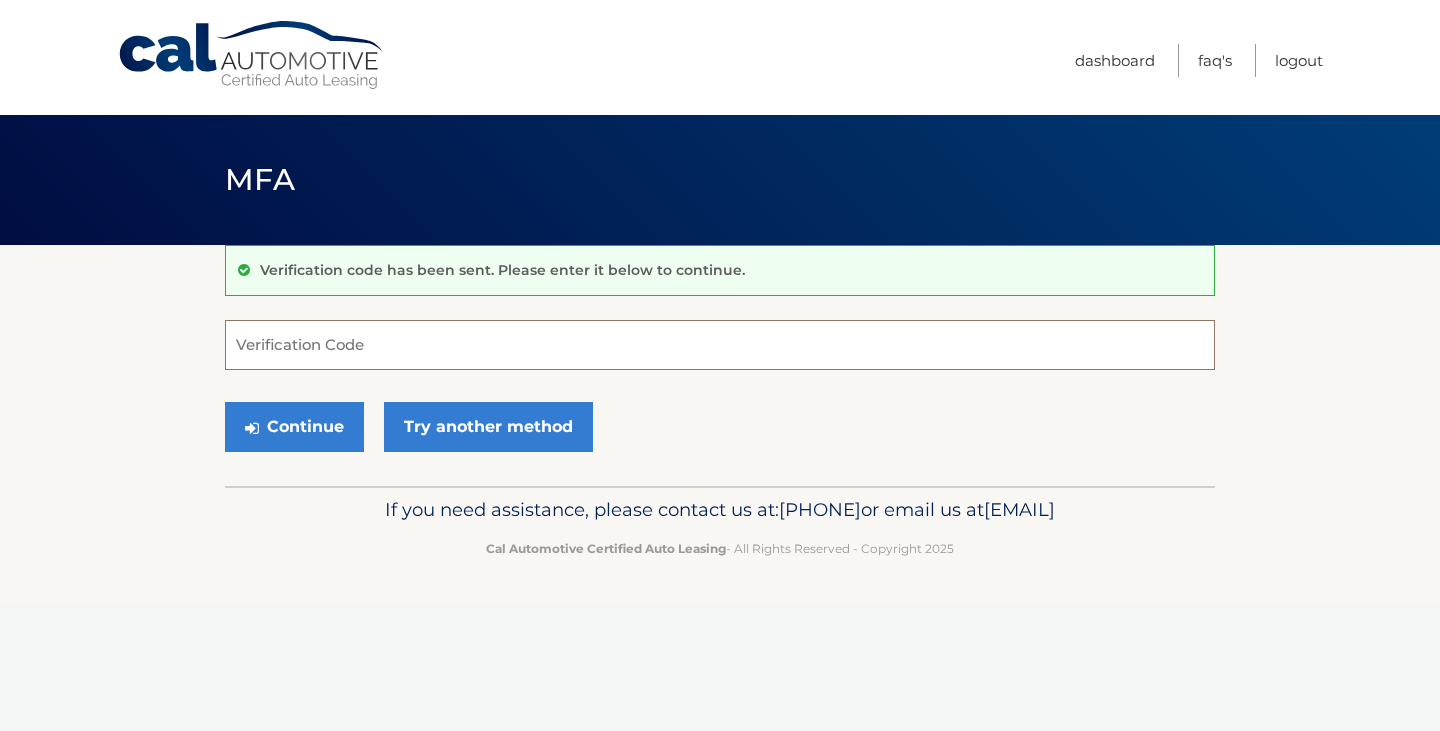 click on "Verification Code" at bounding box center [720, 345] 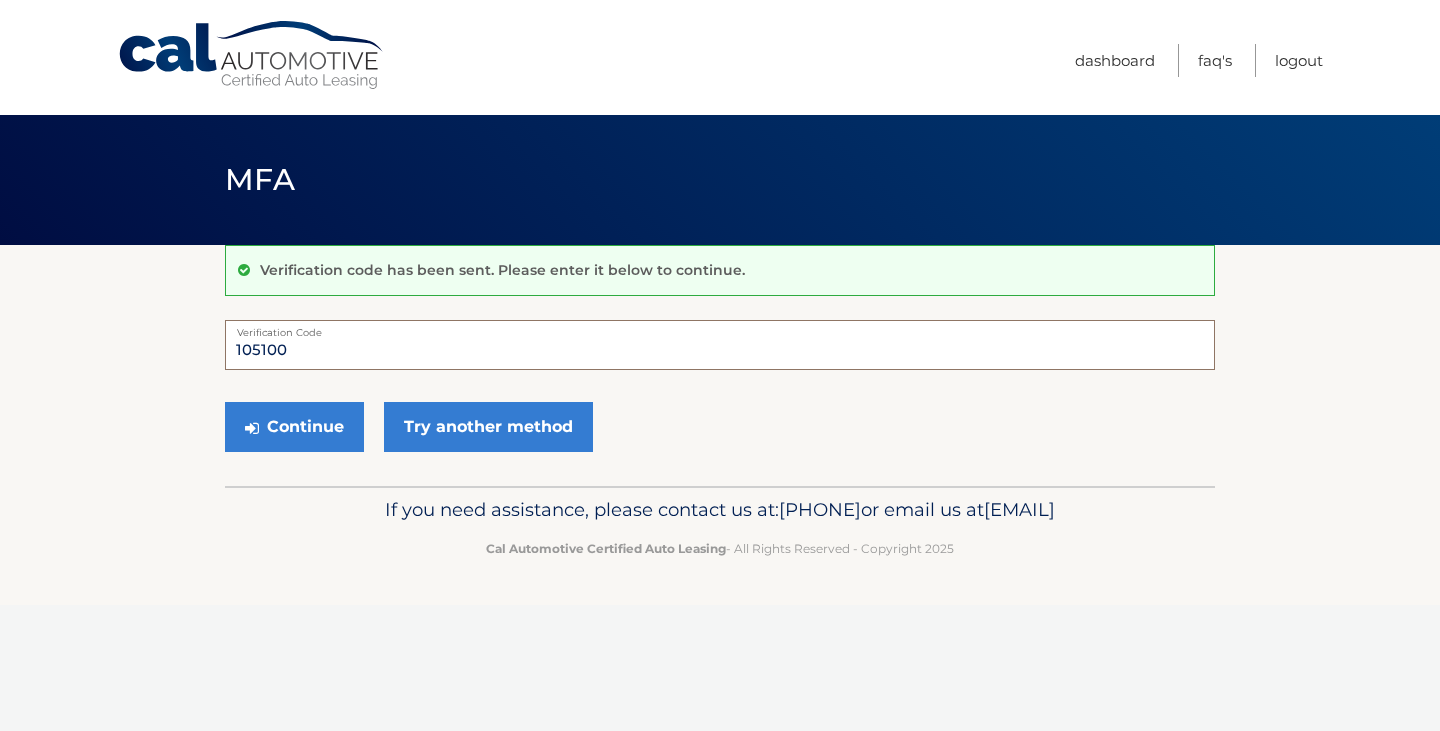 type on "105100" 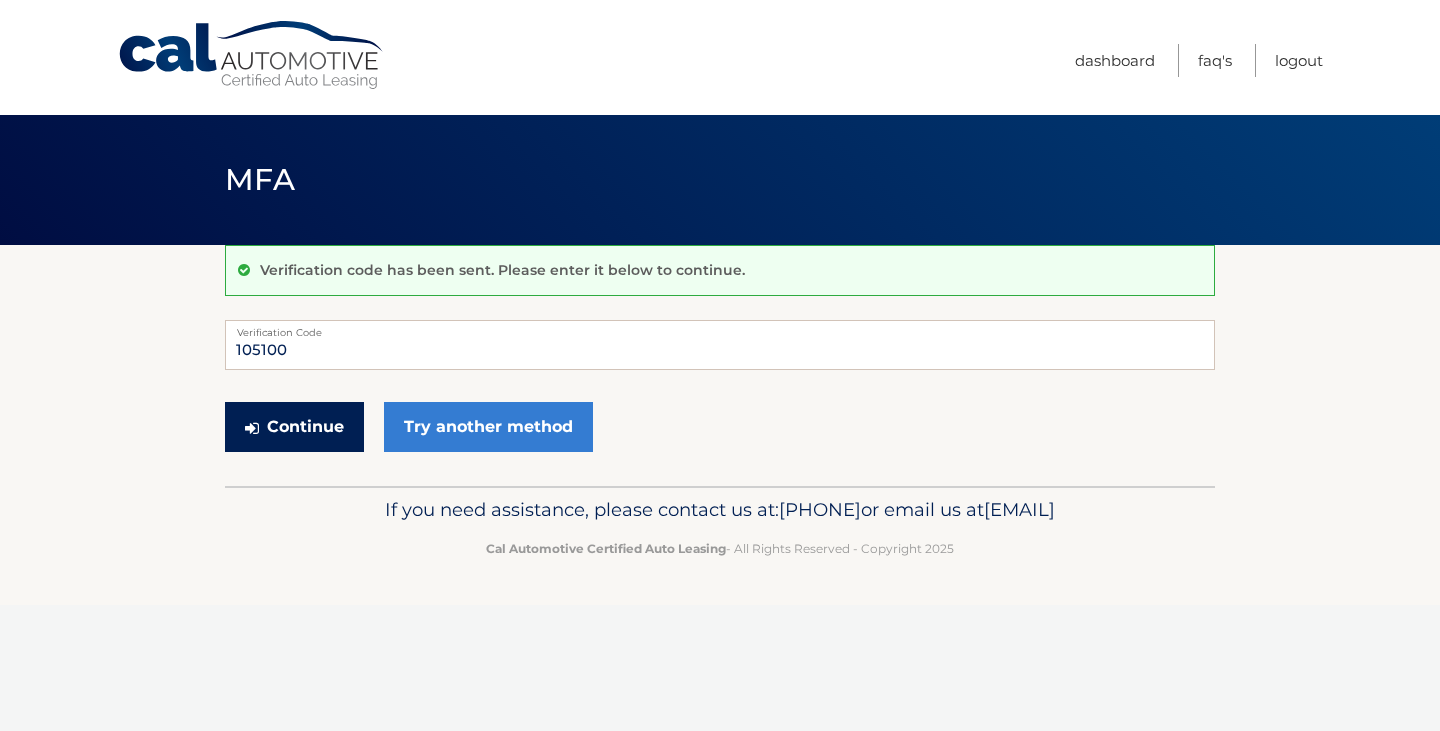 click on "Continue" at bounding box center [294, 427] 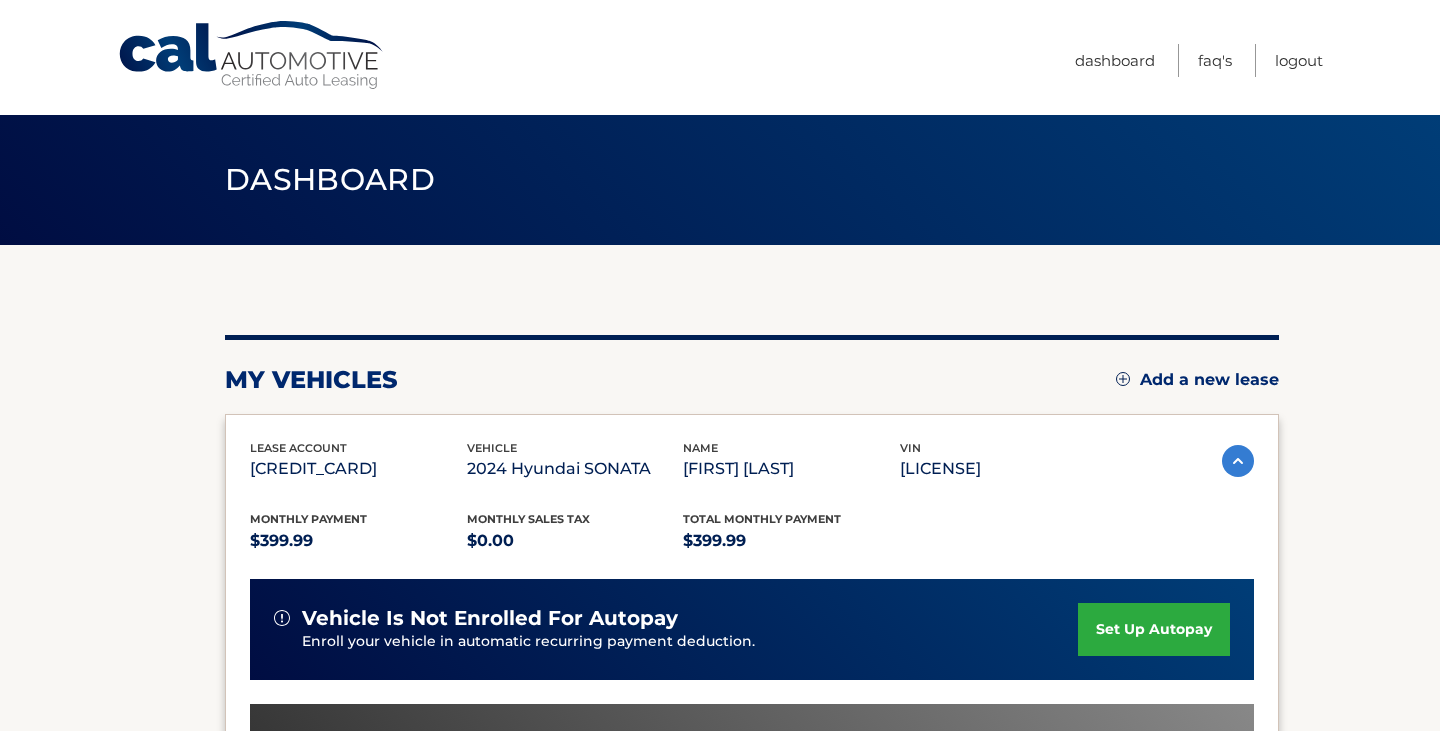 scroll, scrollTop: 25, scrollLeft: 0, axis: vertical 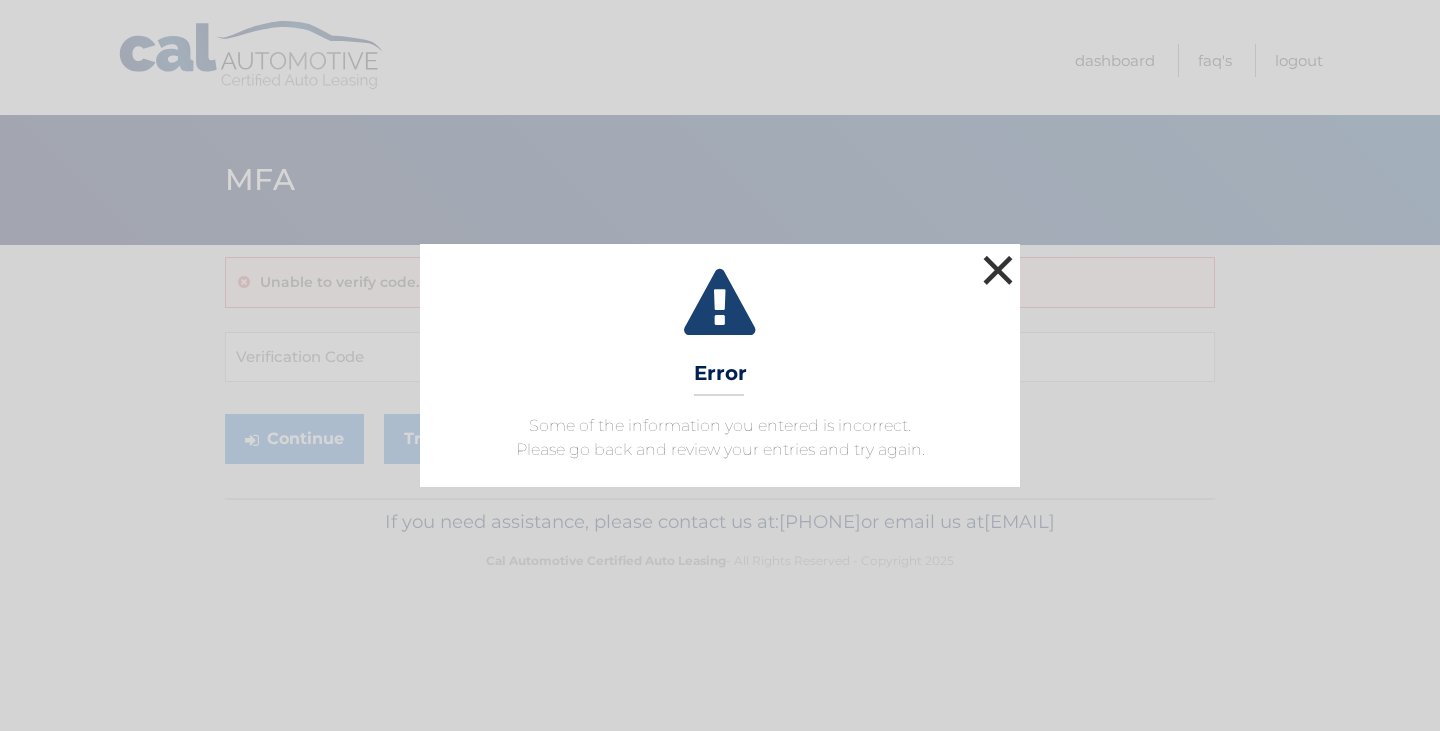 click on "×" at bounding box center (998, 270) 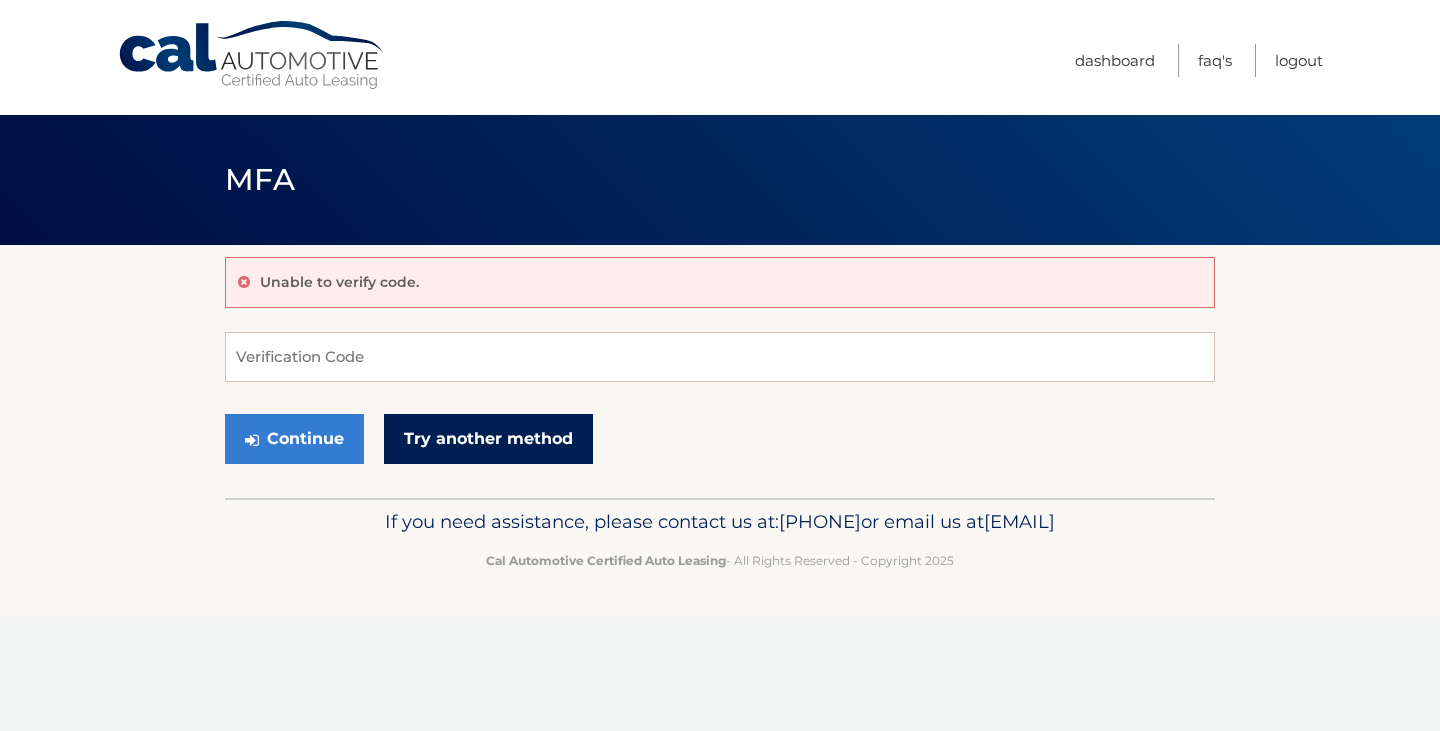 click on "Try another method" at bounding box center (488, 439) 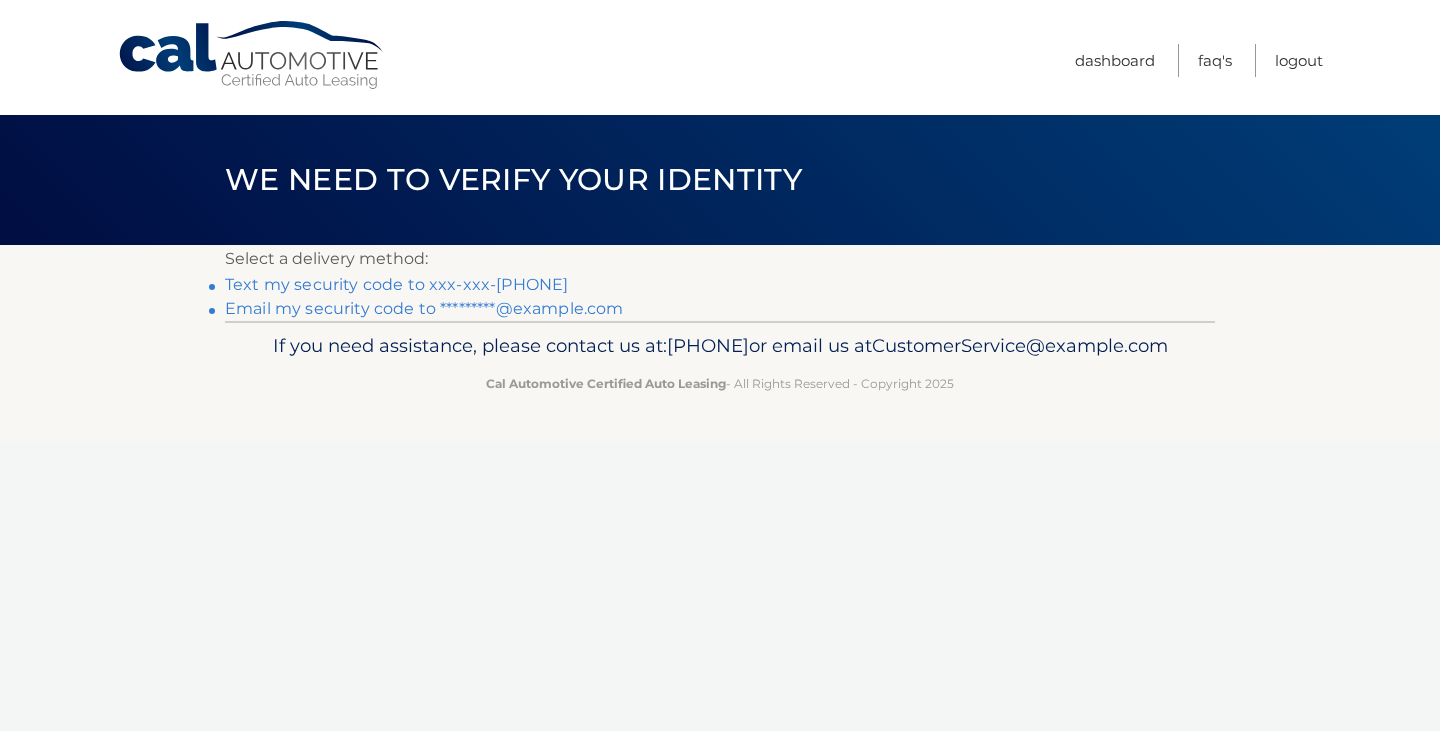 scroll, scrollTop: 0, scrollLeft: 0, axis: both 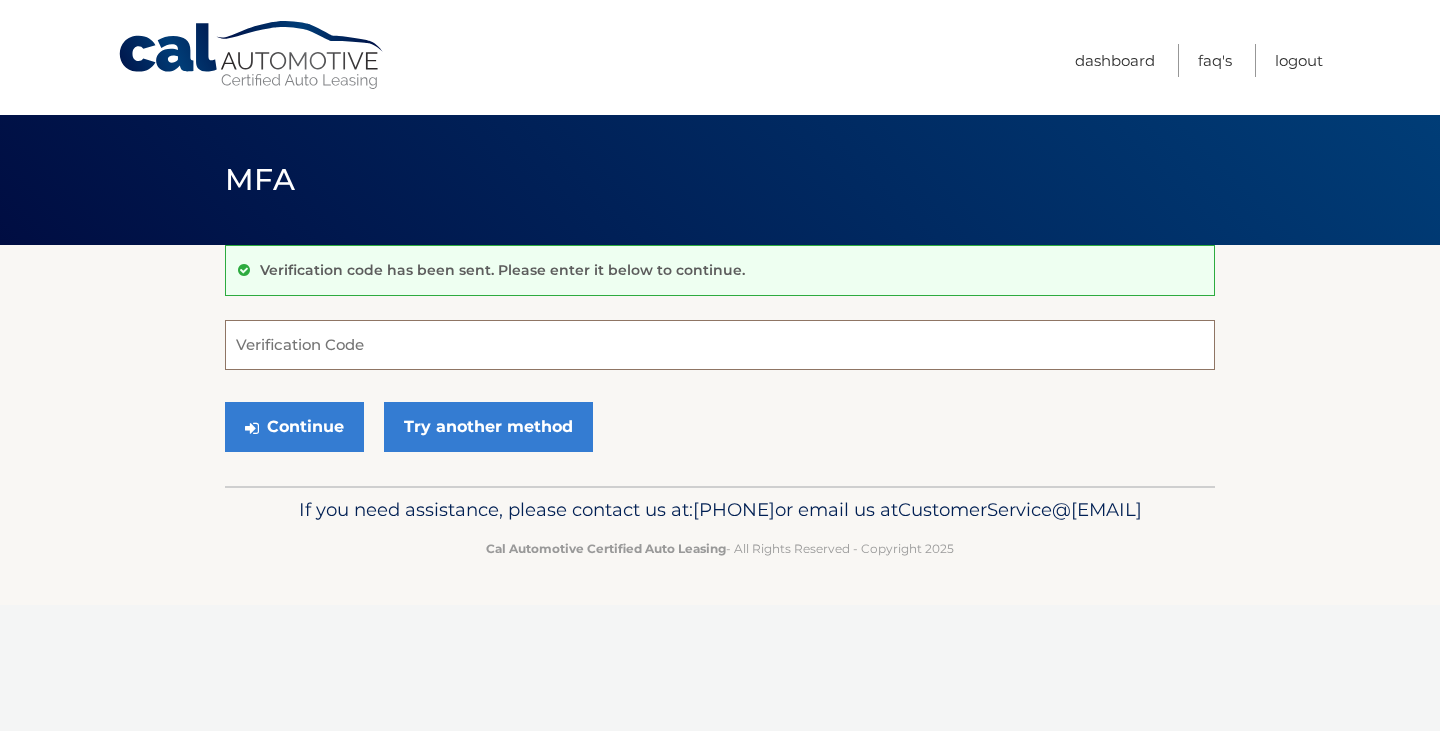 click on "Verification Code" at bounding box center [720, 345] 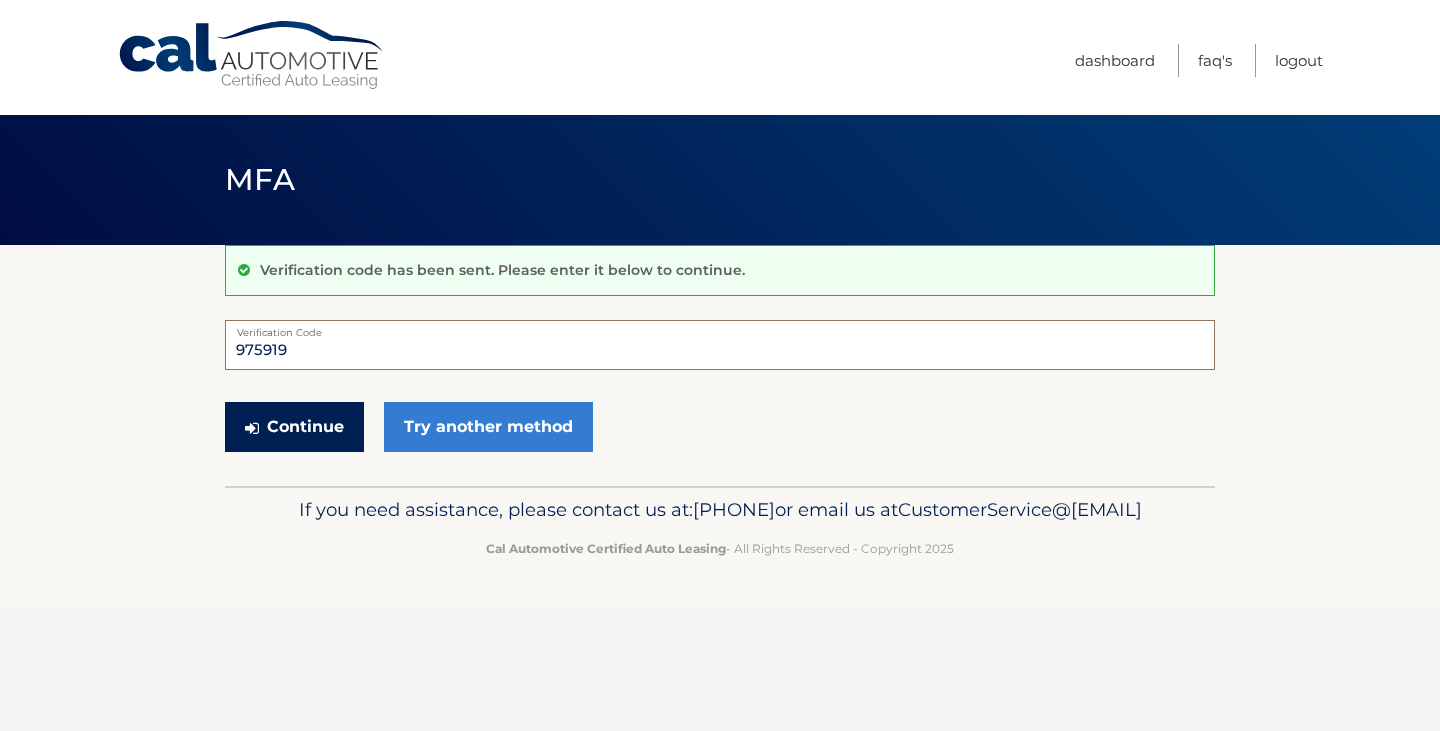 type on "975919" 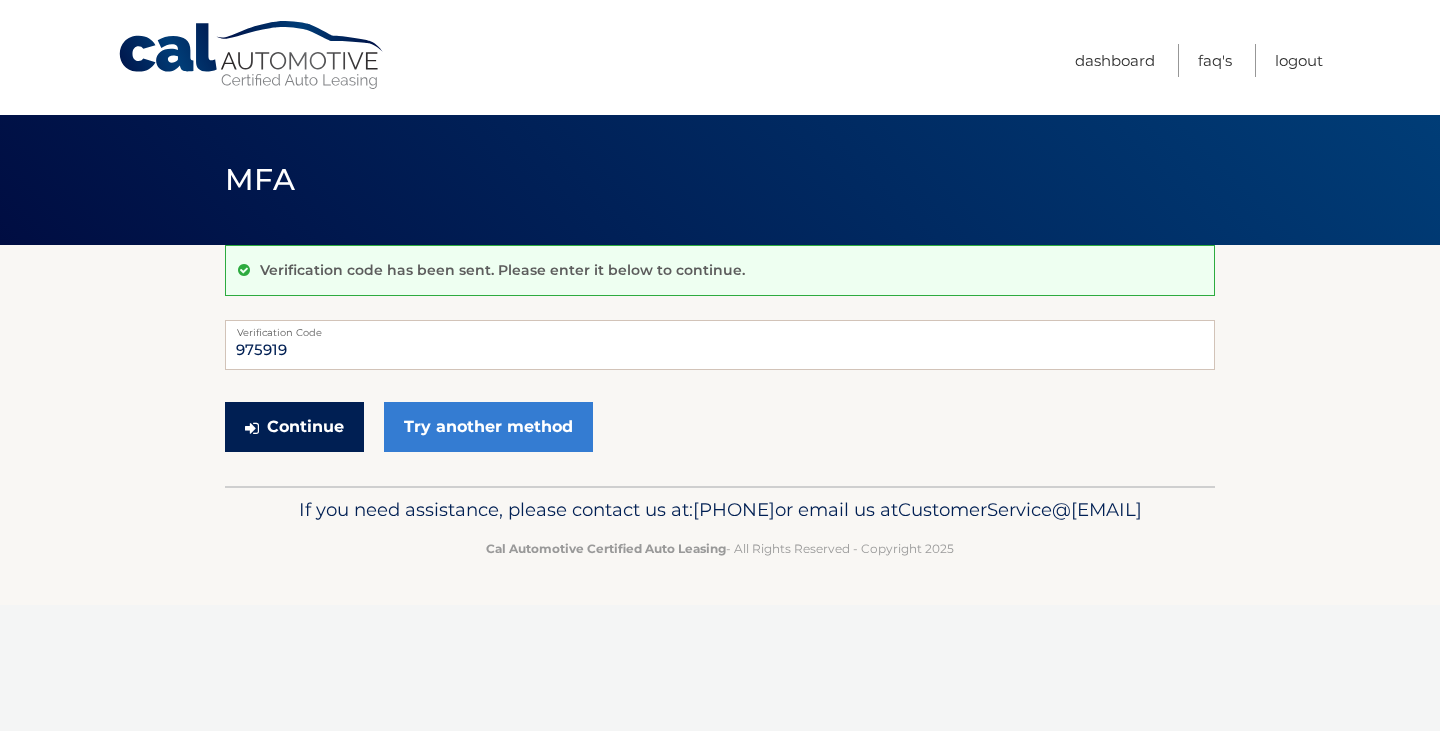click on "Continue" at bounding box center (294, 427) 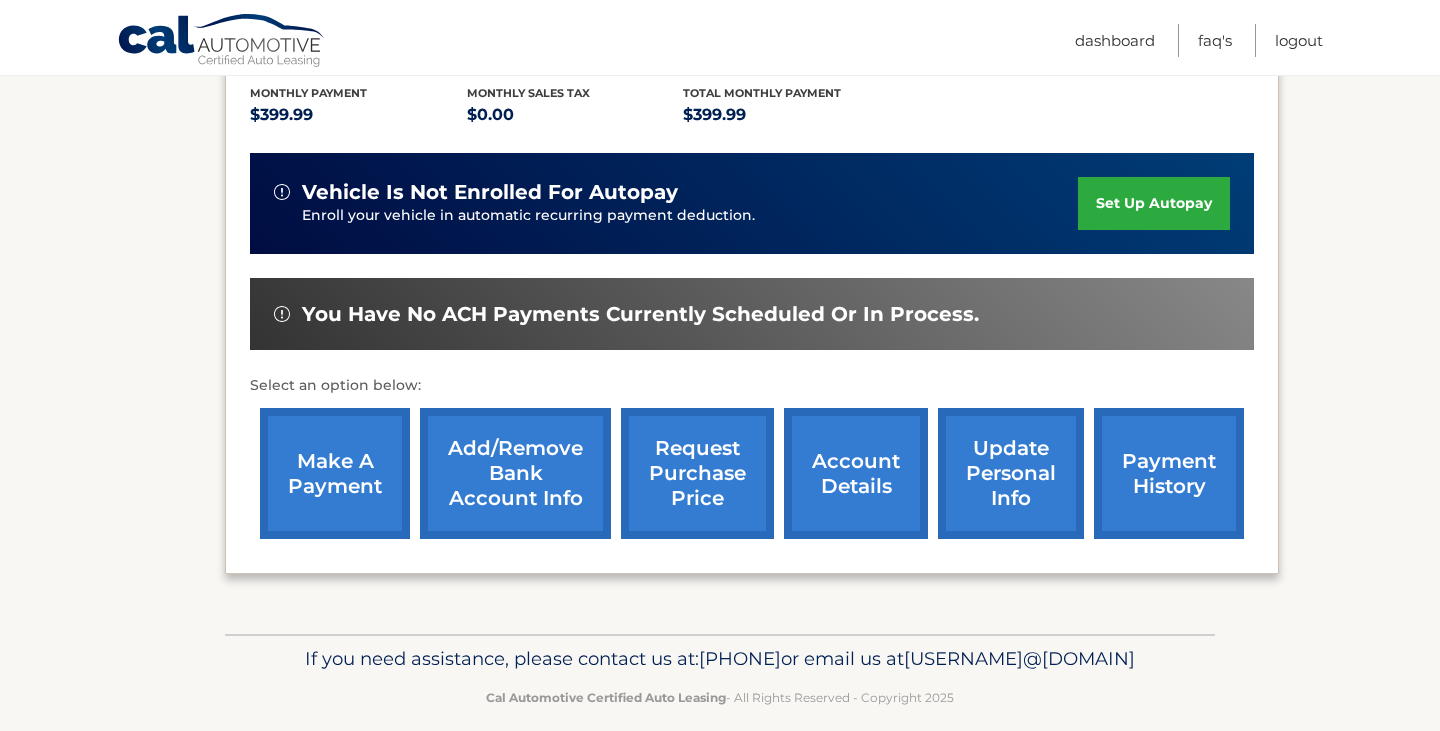 scroll, scrollTop: 428, scrollLeft: 0, axis: vertical 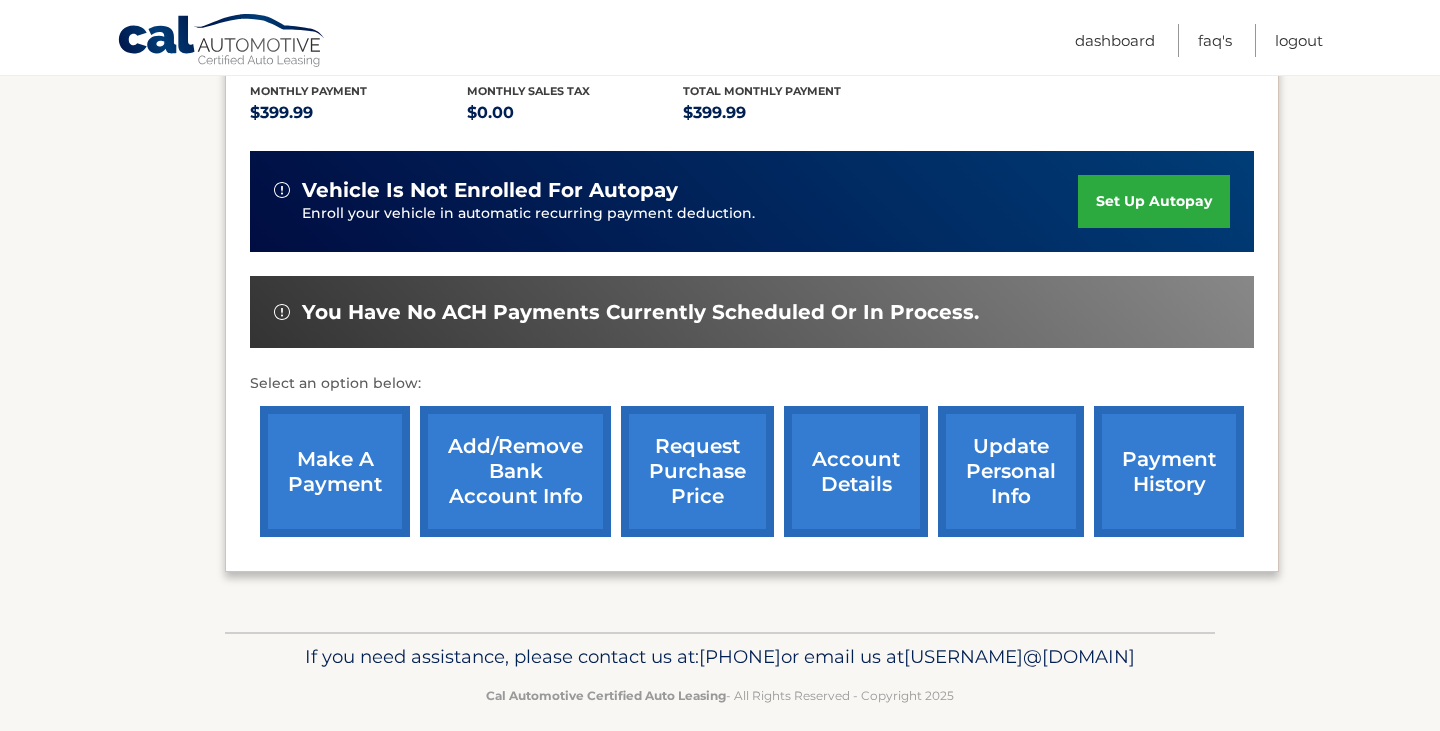 click on "make a payment" at bounding box center (335, 471) 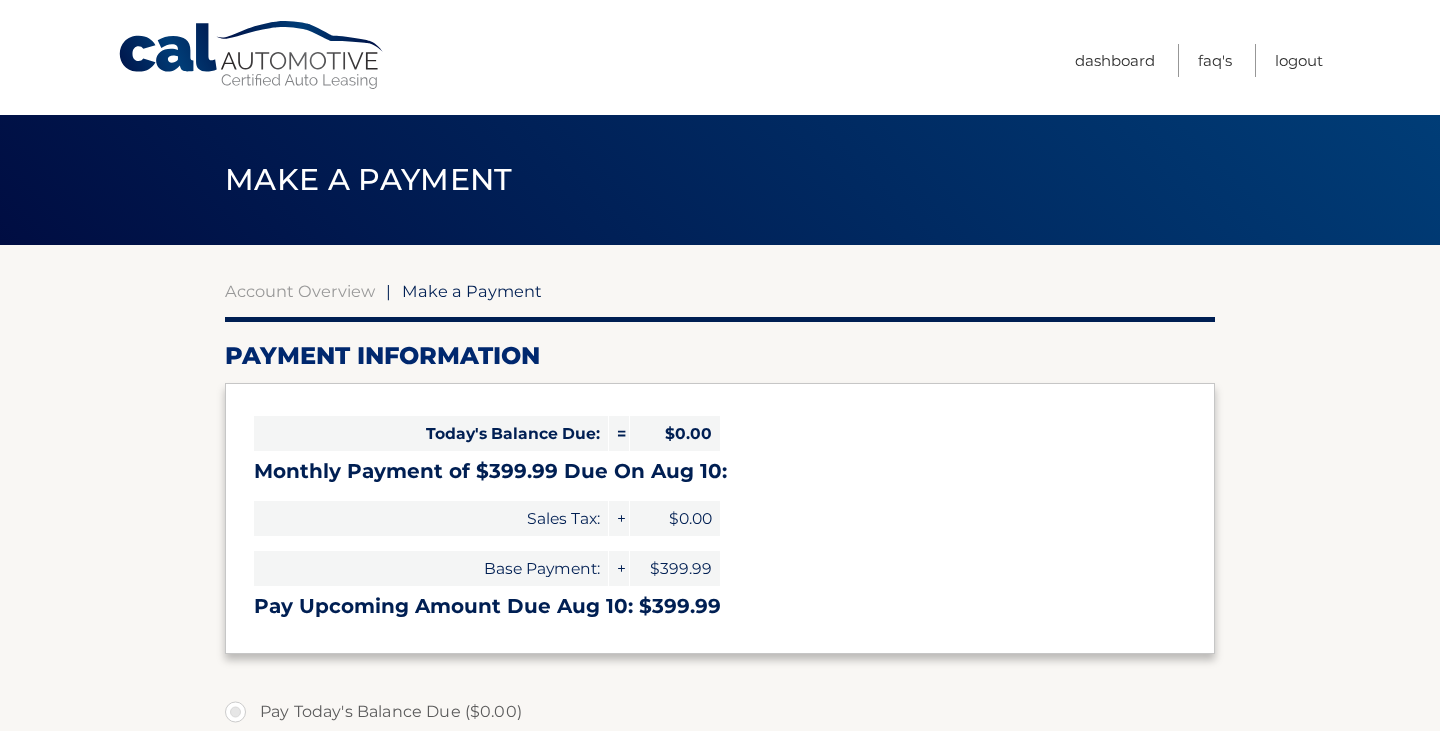 select on "YzhhZWZiODMtN2Y4My00NWEzLWIwYWMtOGFkZTEzMWE1ZTYz" 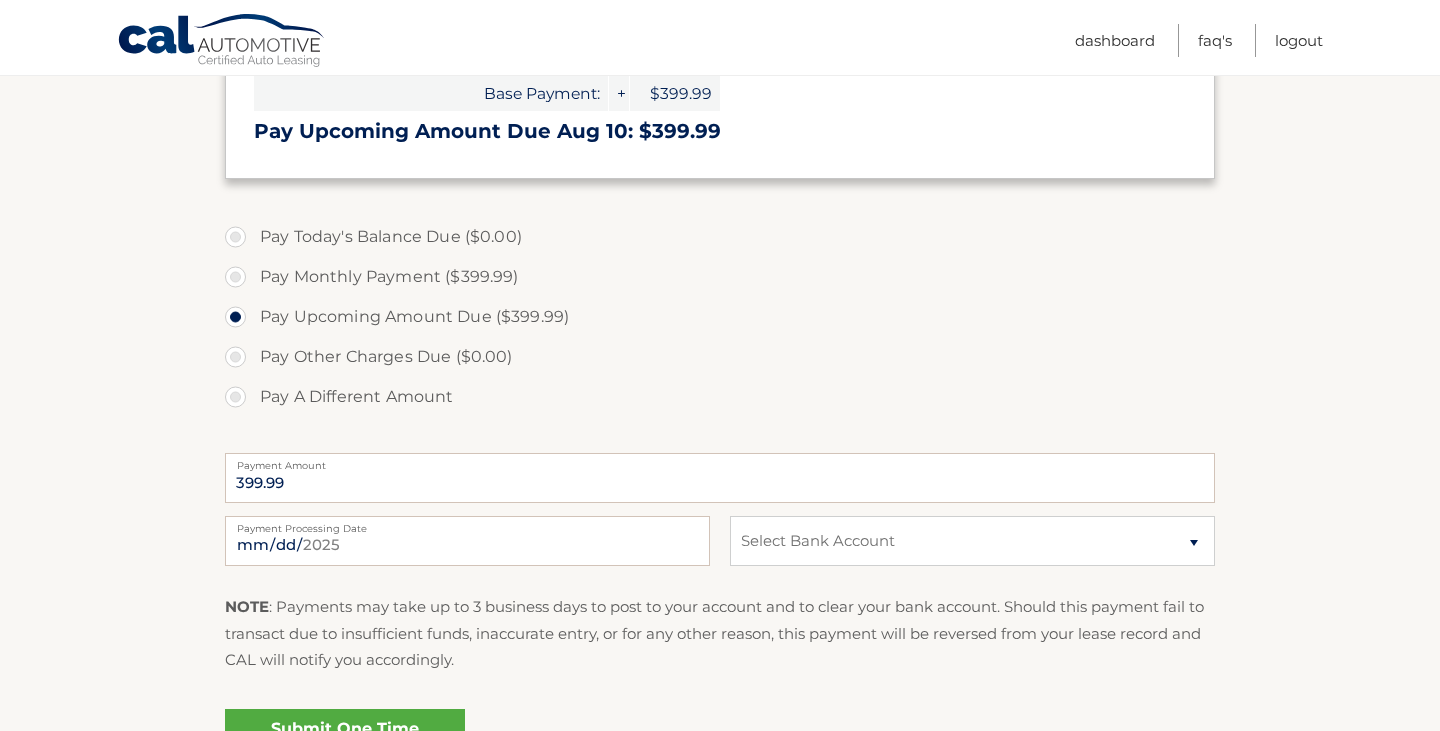 scroll, scrollTop: 480, scrollLeft: 0, axis: vertical 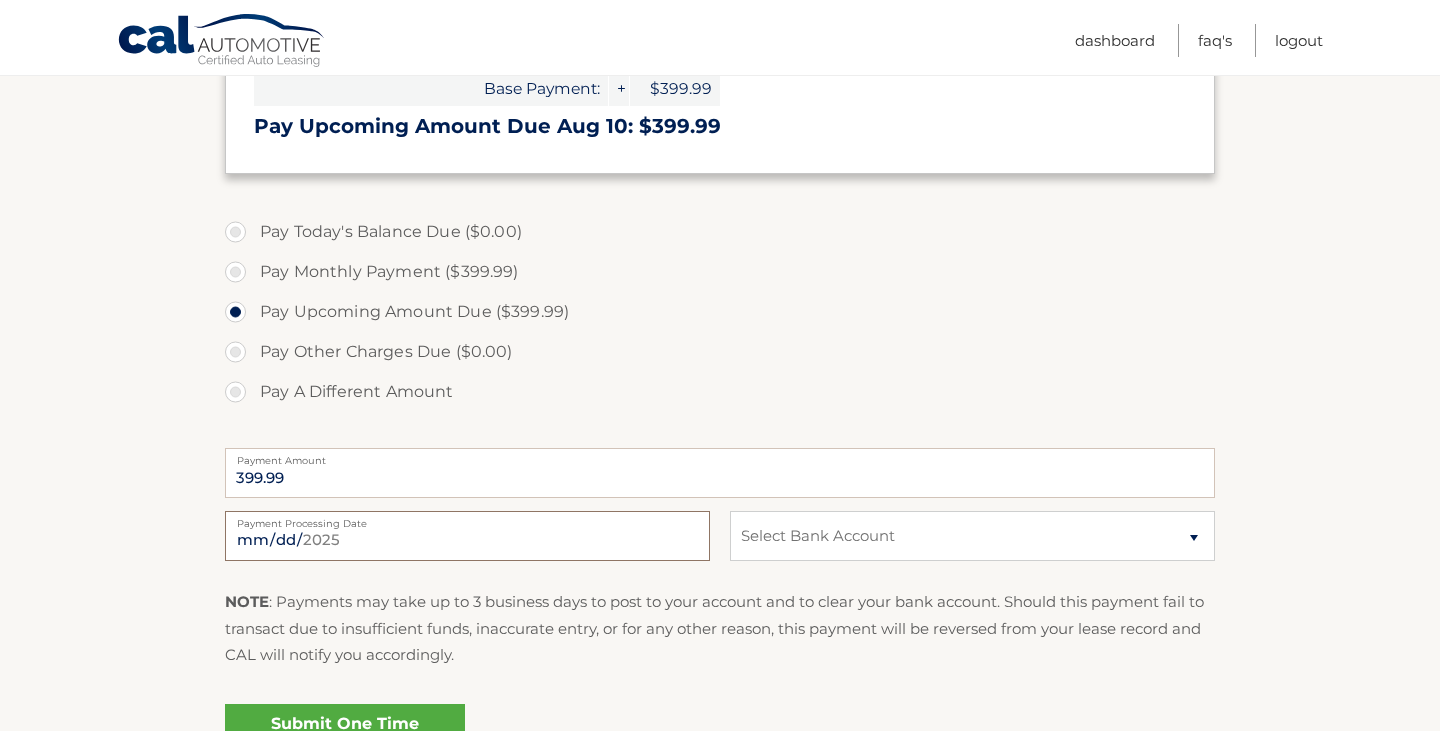 click on "2025-08-02" at bounding box center (467, 536) 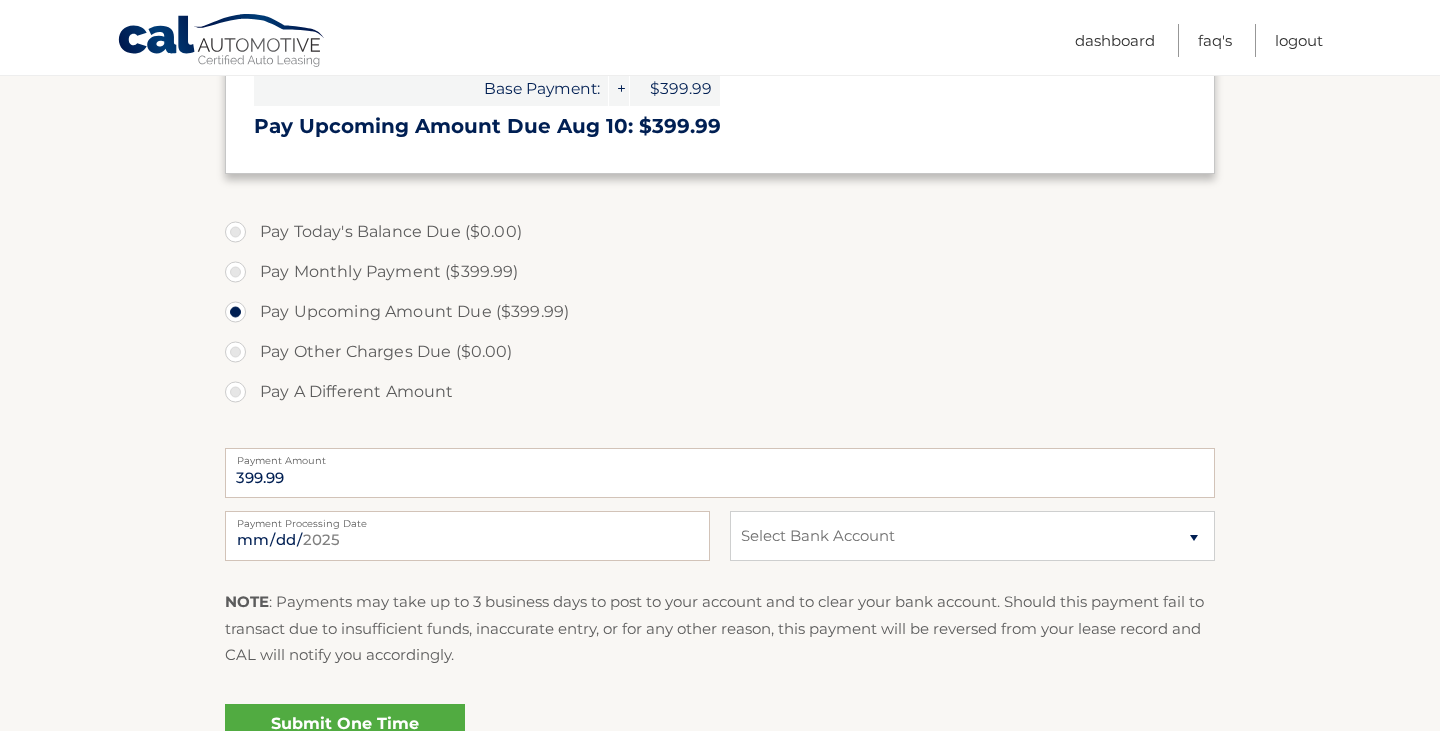 click on "Pay A Different Amount" at bounding box center (720, 392) 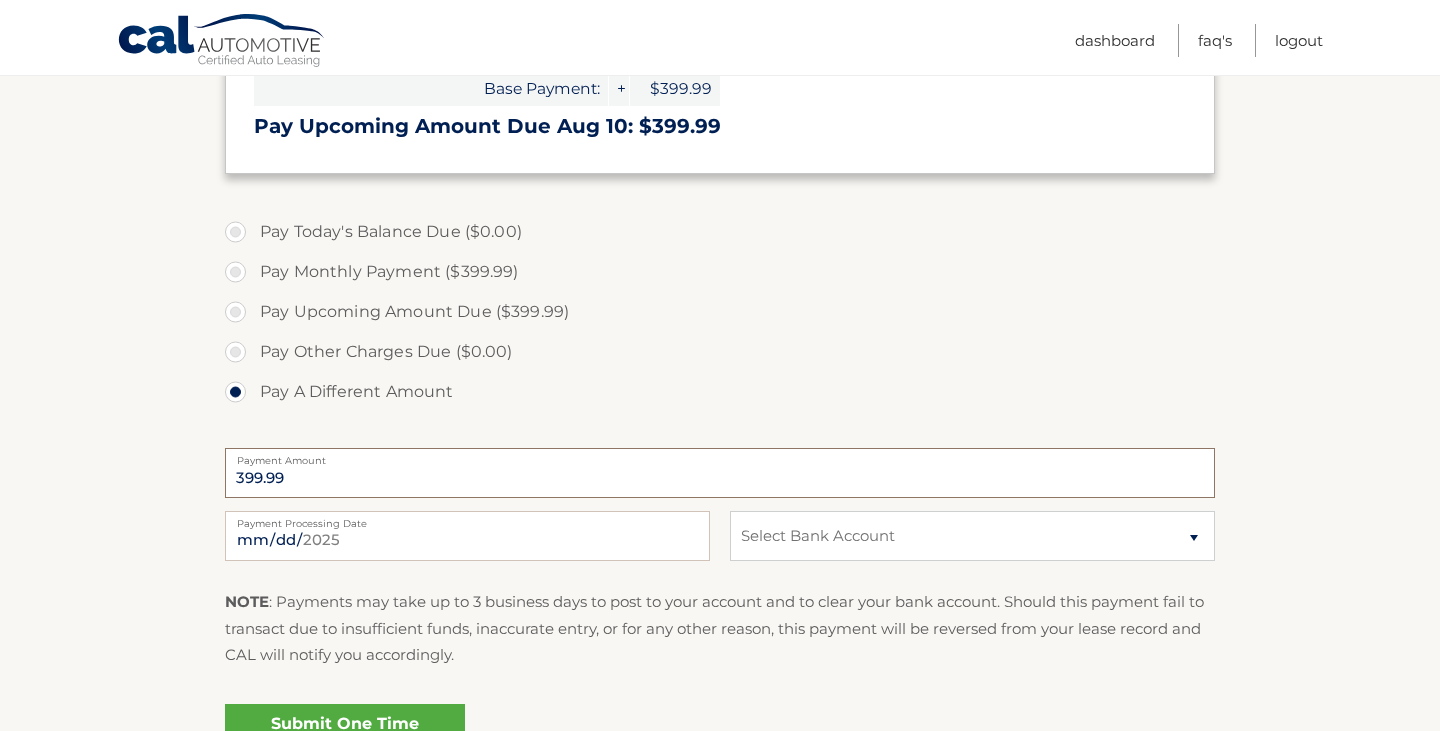 type 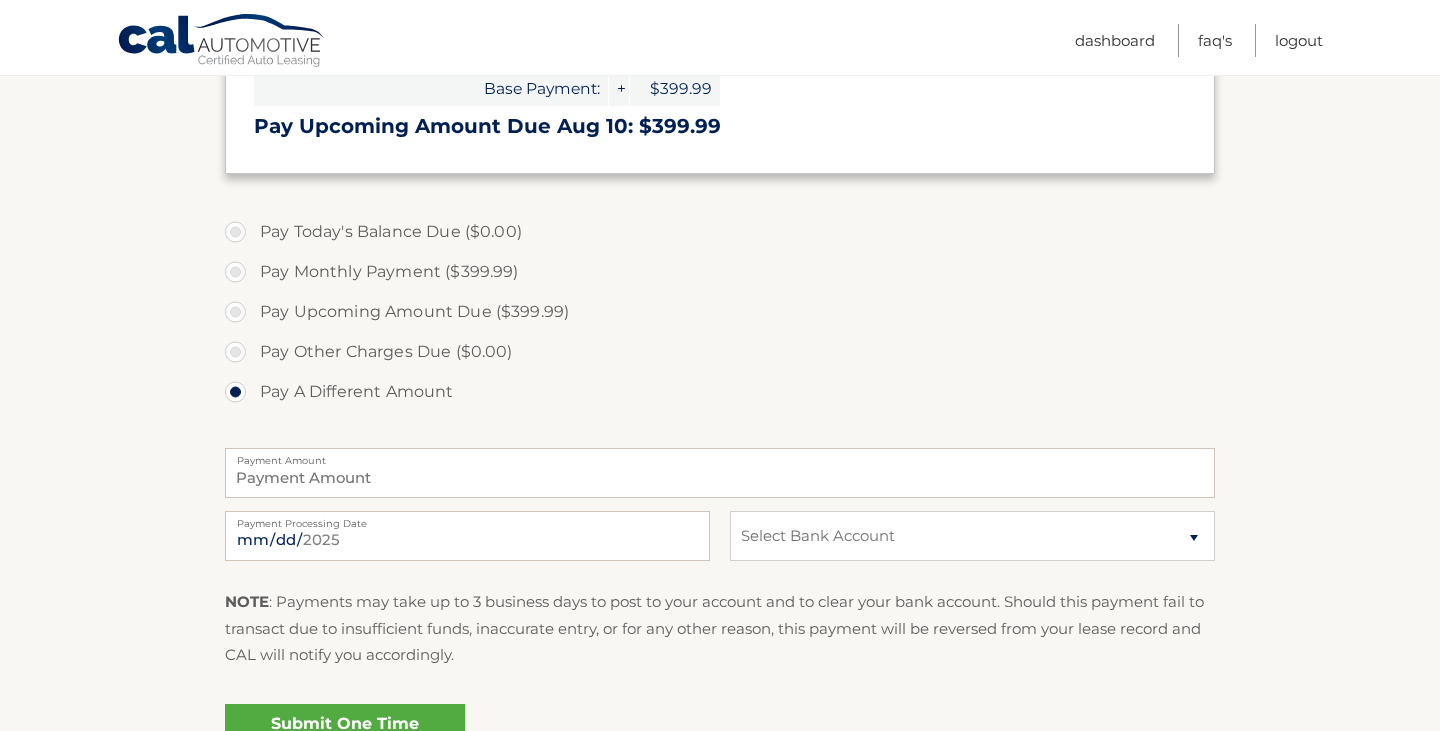 click on "Pay Upcoming Amount Due ($399.99)" at bounding box center [720, 312] 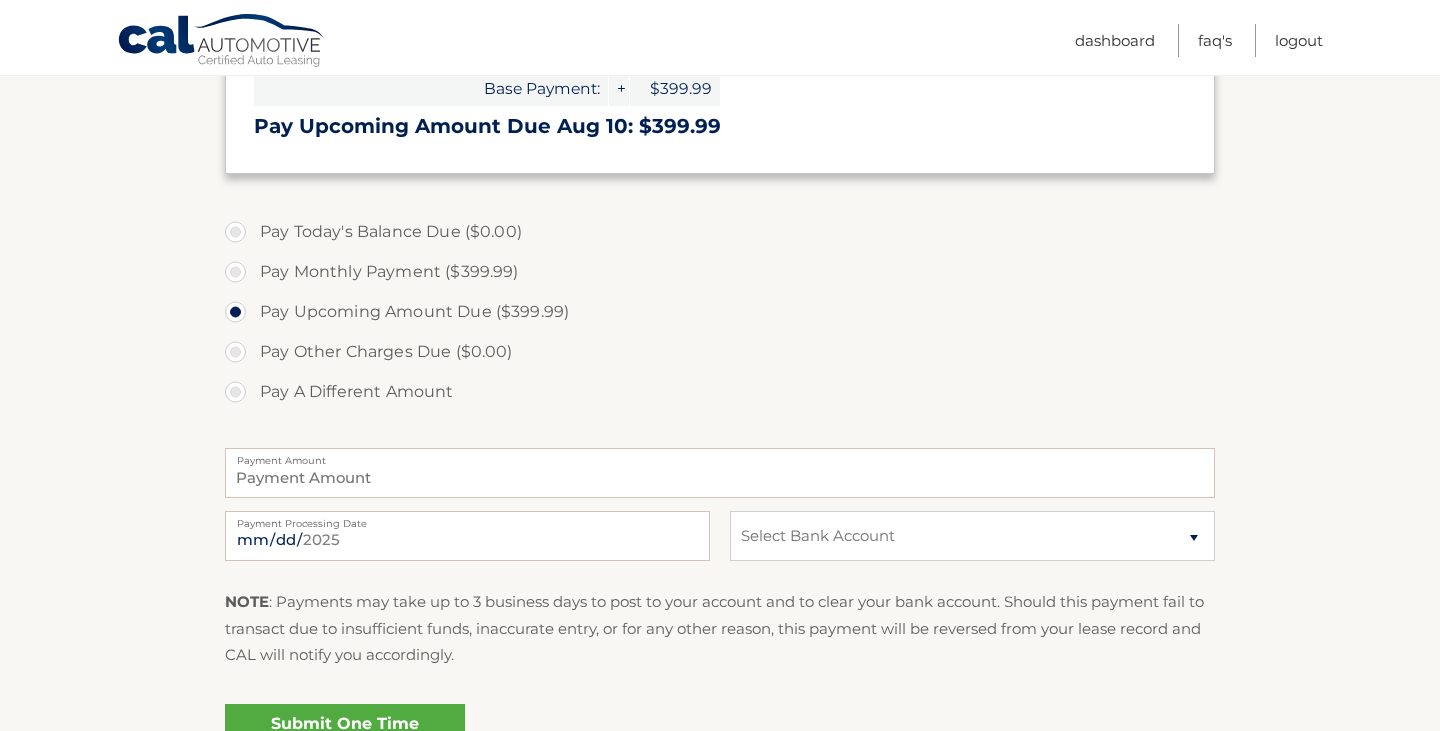 type on "399.99" 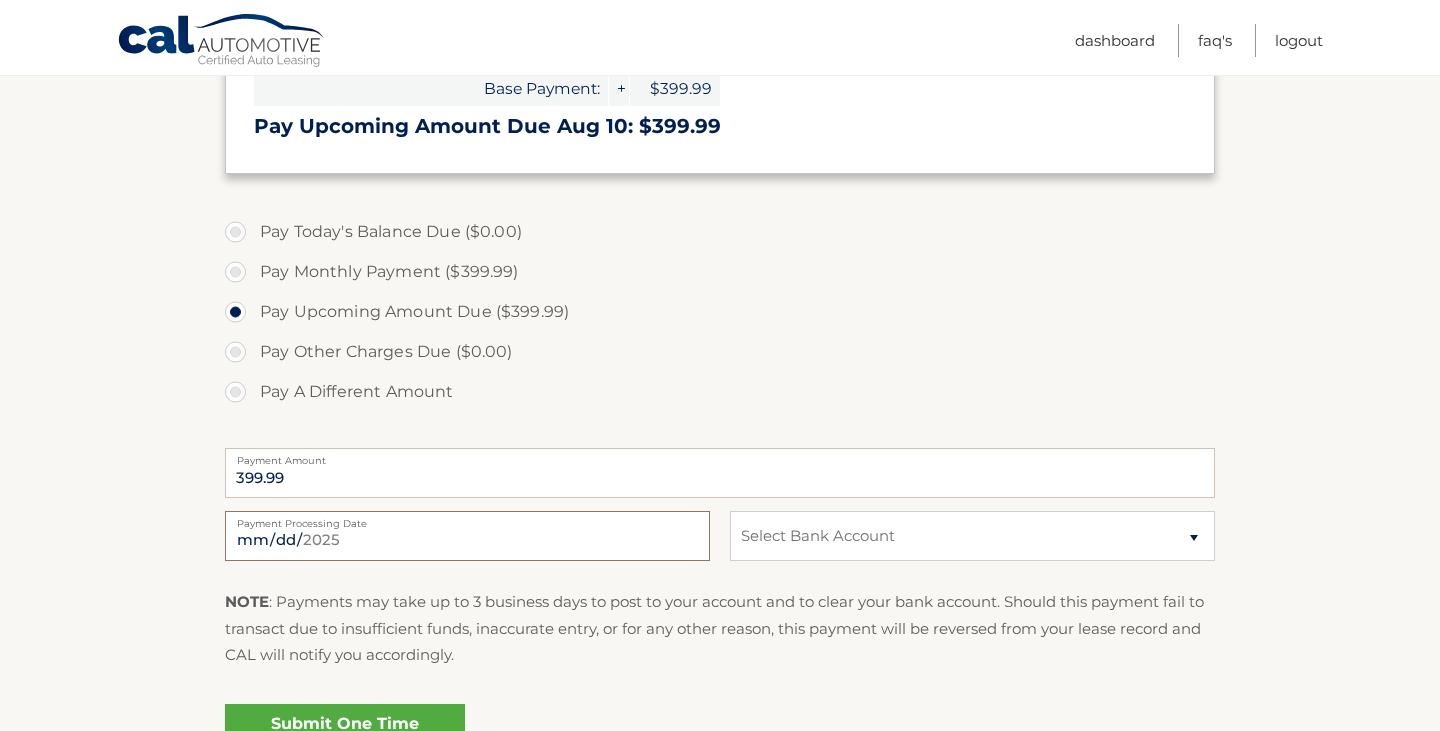 click on "2025-08-10" at bounding box center (467, 536) 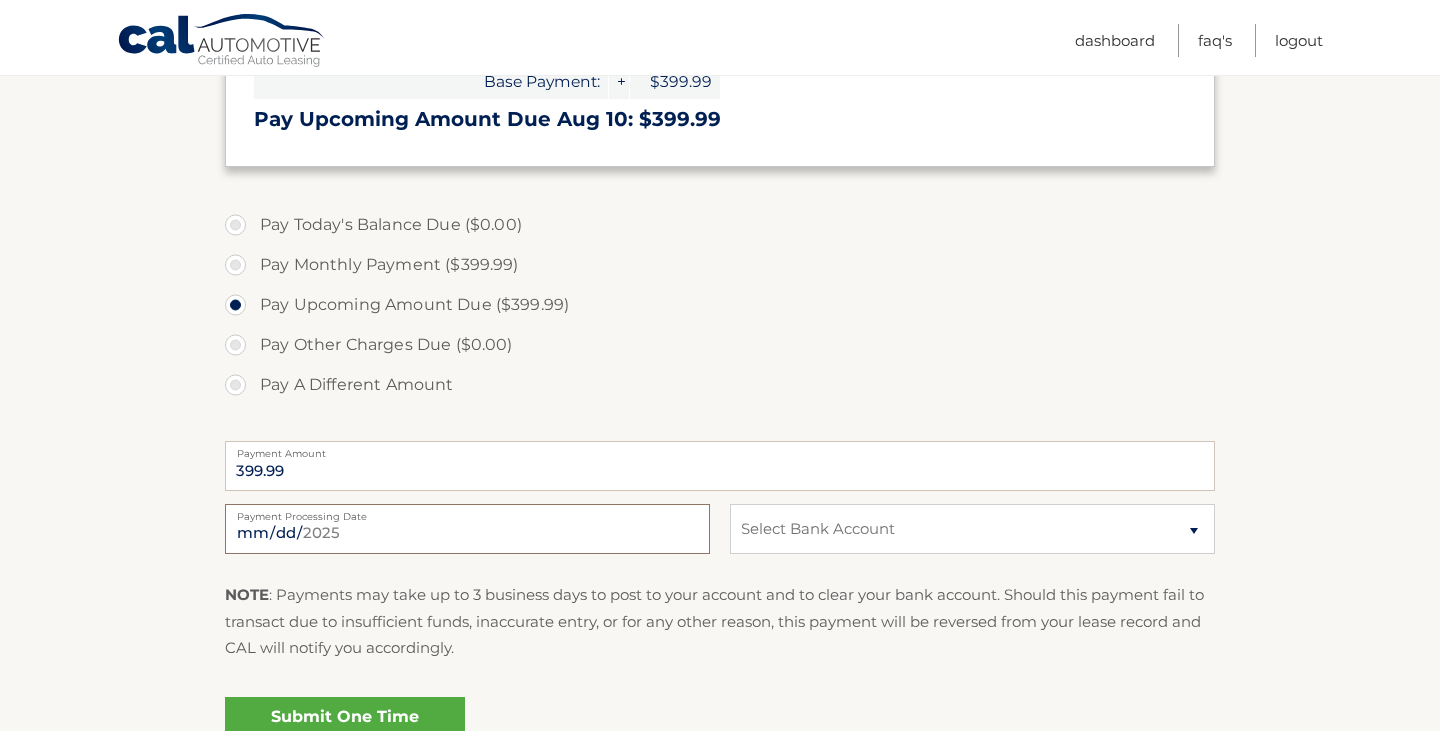 scroll, scrollTop: 488, scrollLeft: 0, axis: vertical 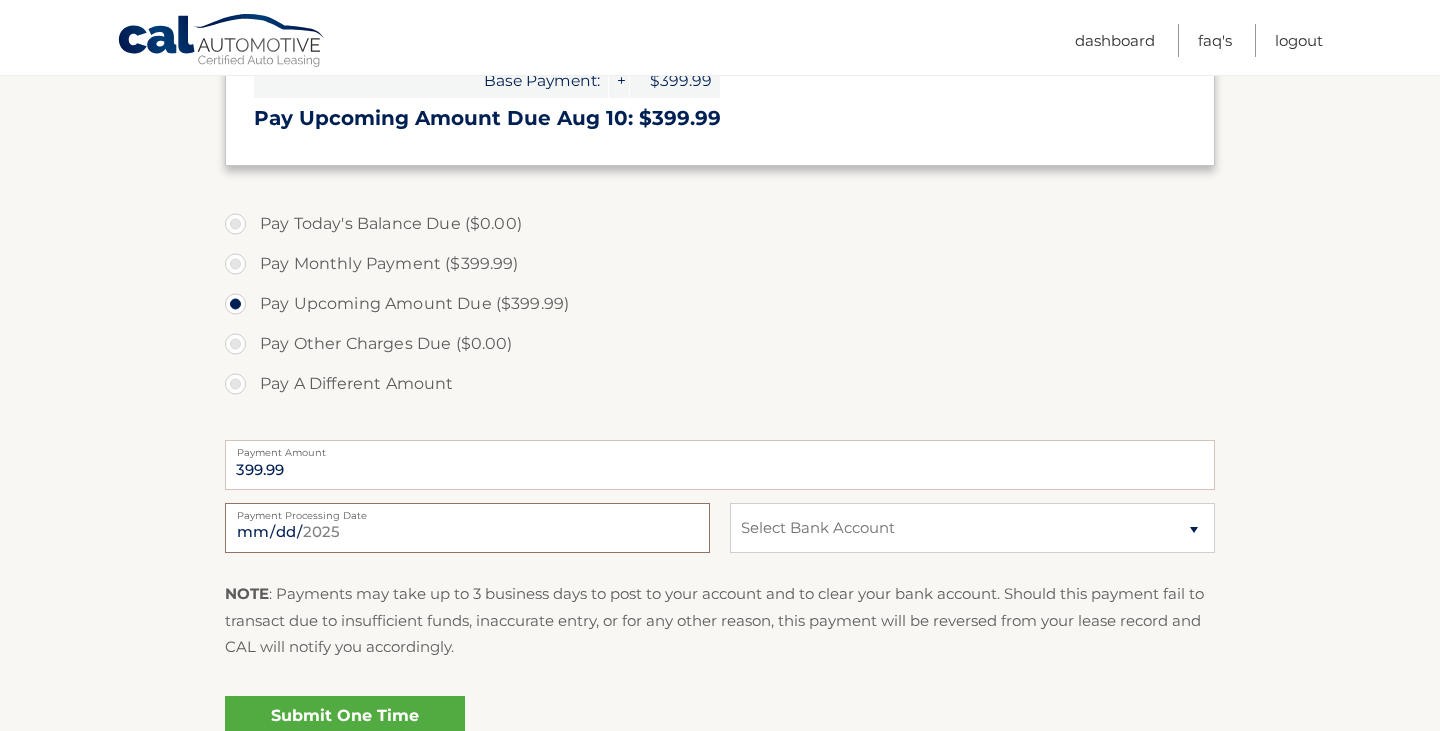 click on "2025-08-09" at bounding box center (467, 528) 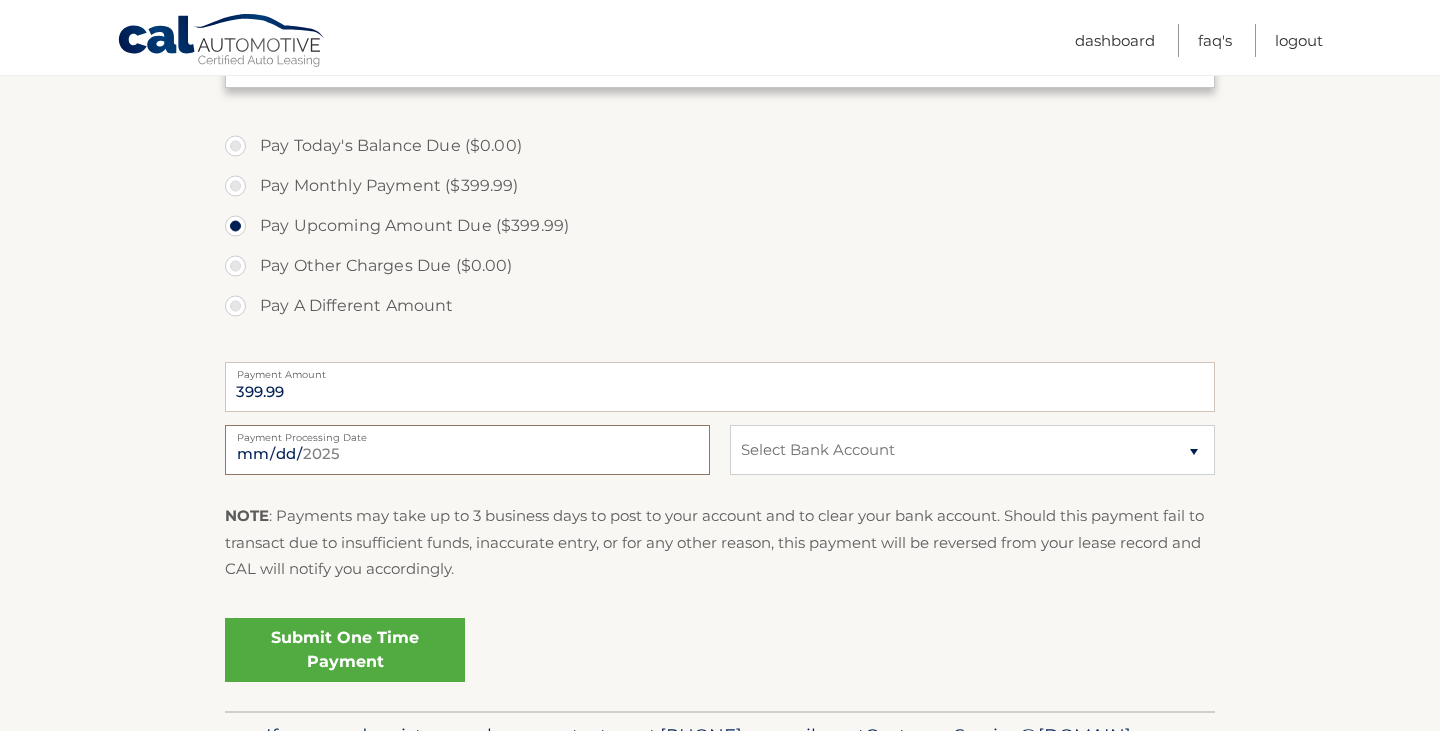 scroll, scrollTop: 577, scrollLeft: 0, axis: vertical 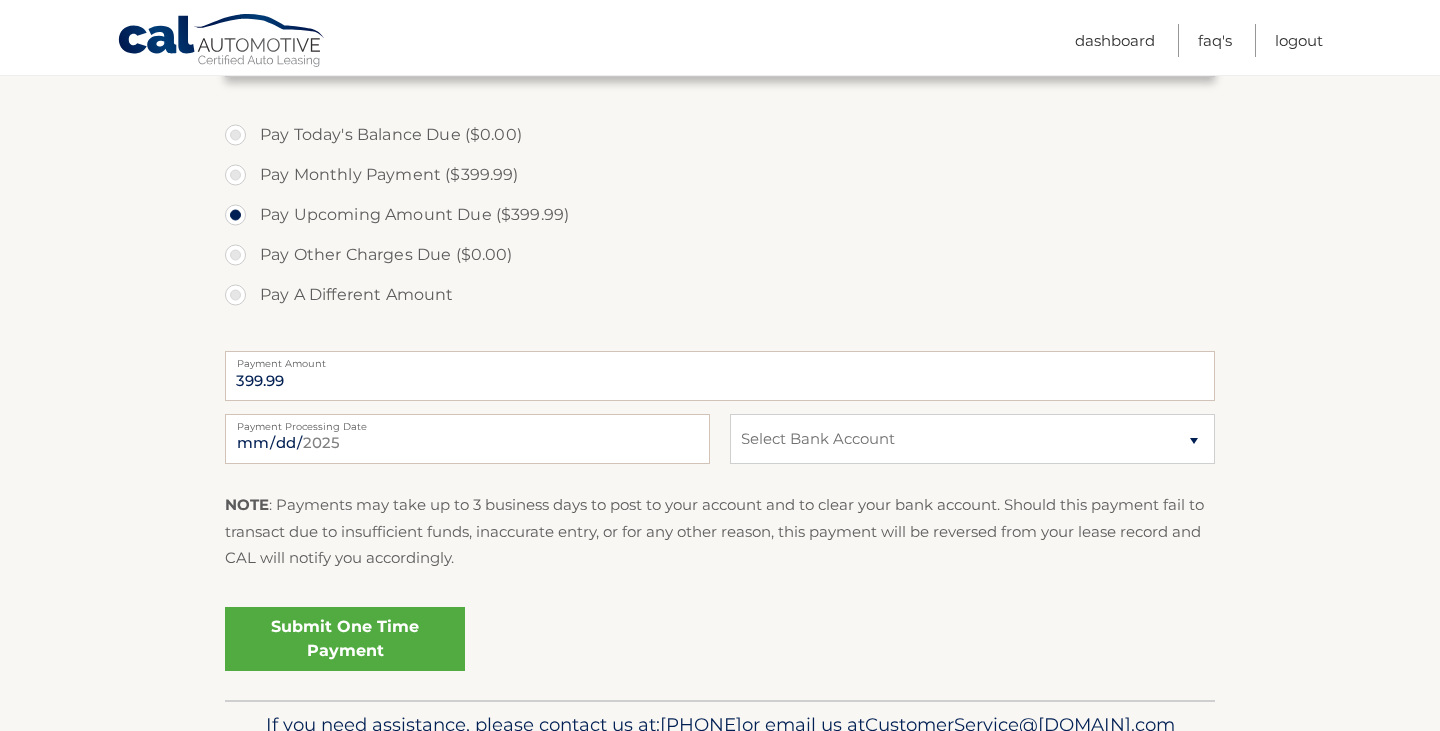 click on "Payment Processing Date" at bounding box center [467, 422] 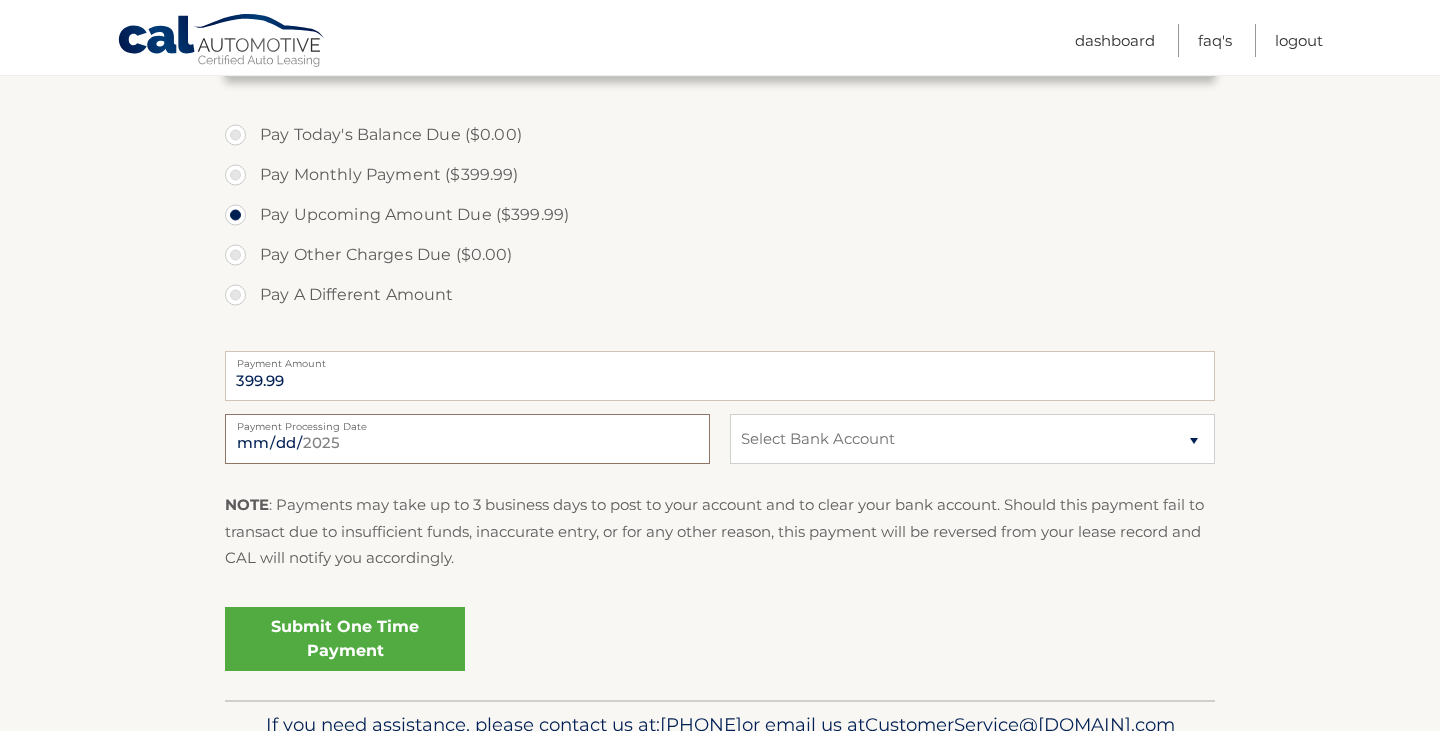 click on "2025-08-02" at bounding box center [467, 439] 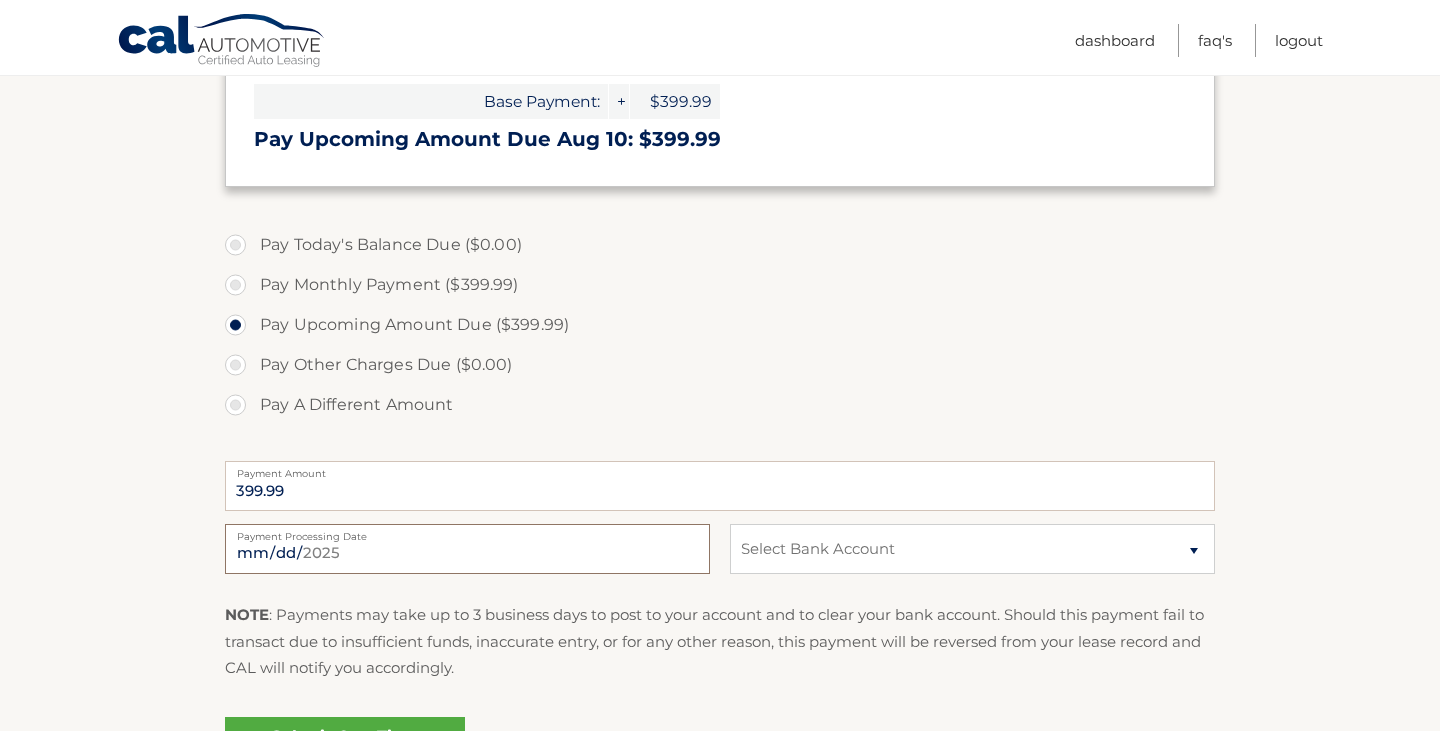 scroll, scrollTop: 0, scrollLeft: 0, axis: both 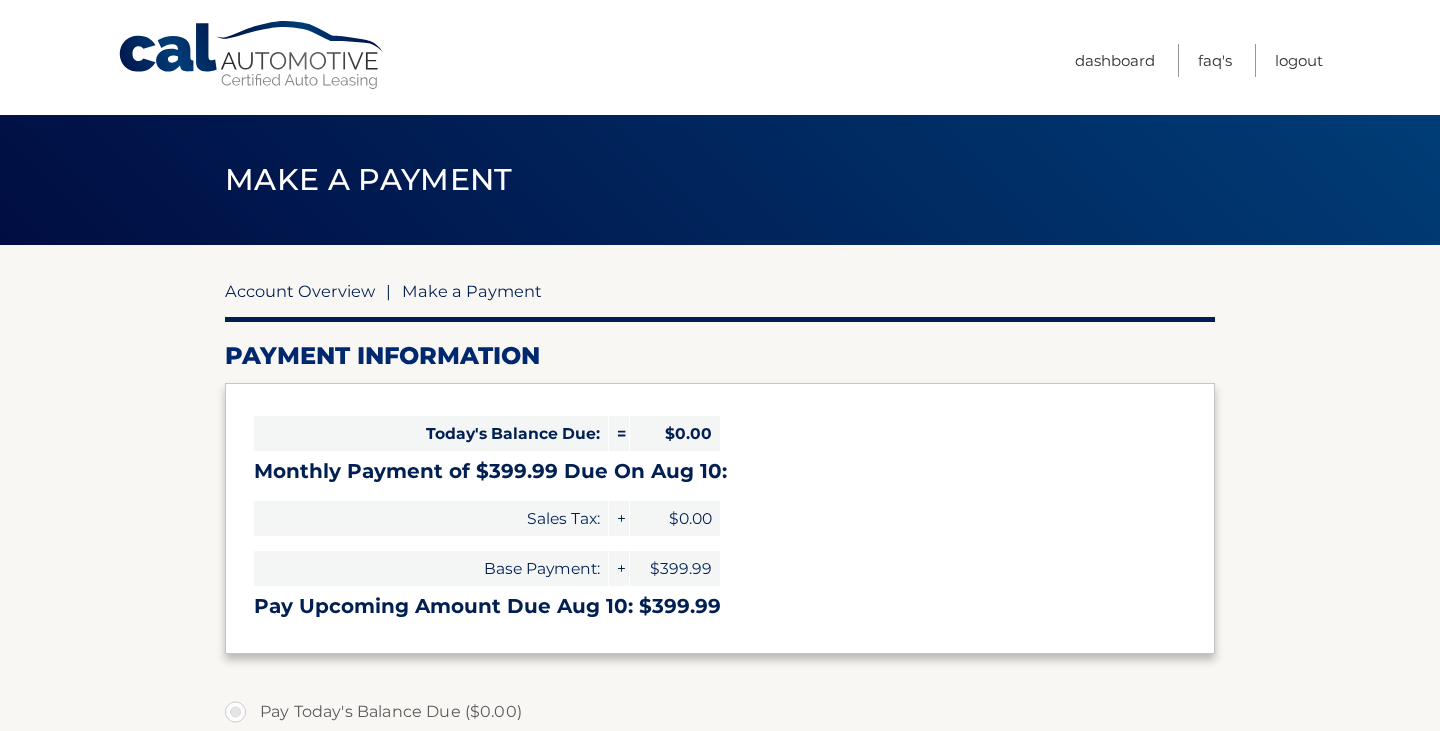 click on "Account Overview" at bounding box center [300, 291] 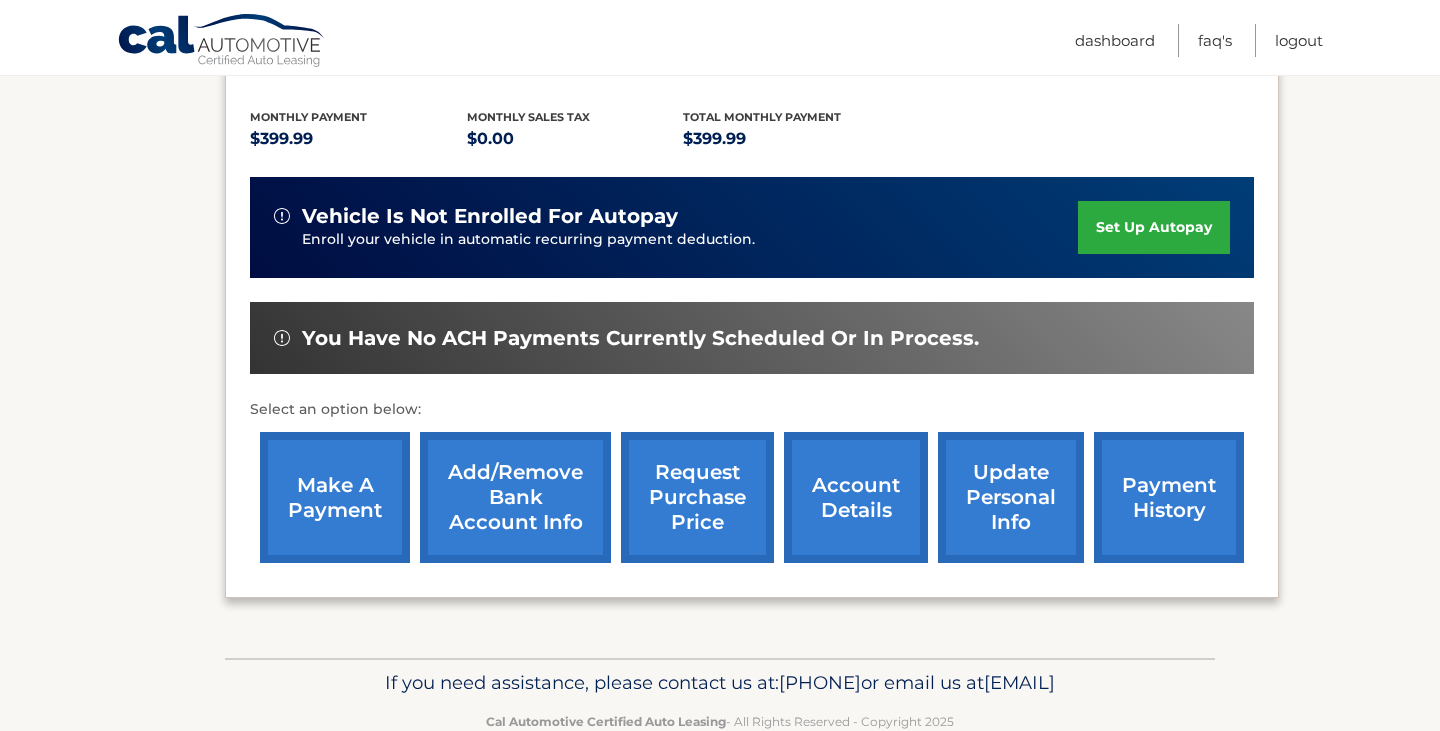 scroll, scrollTop: 408, scrollLeft: 0, axis: vertical 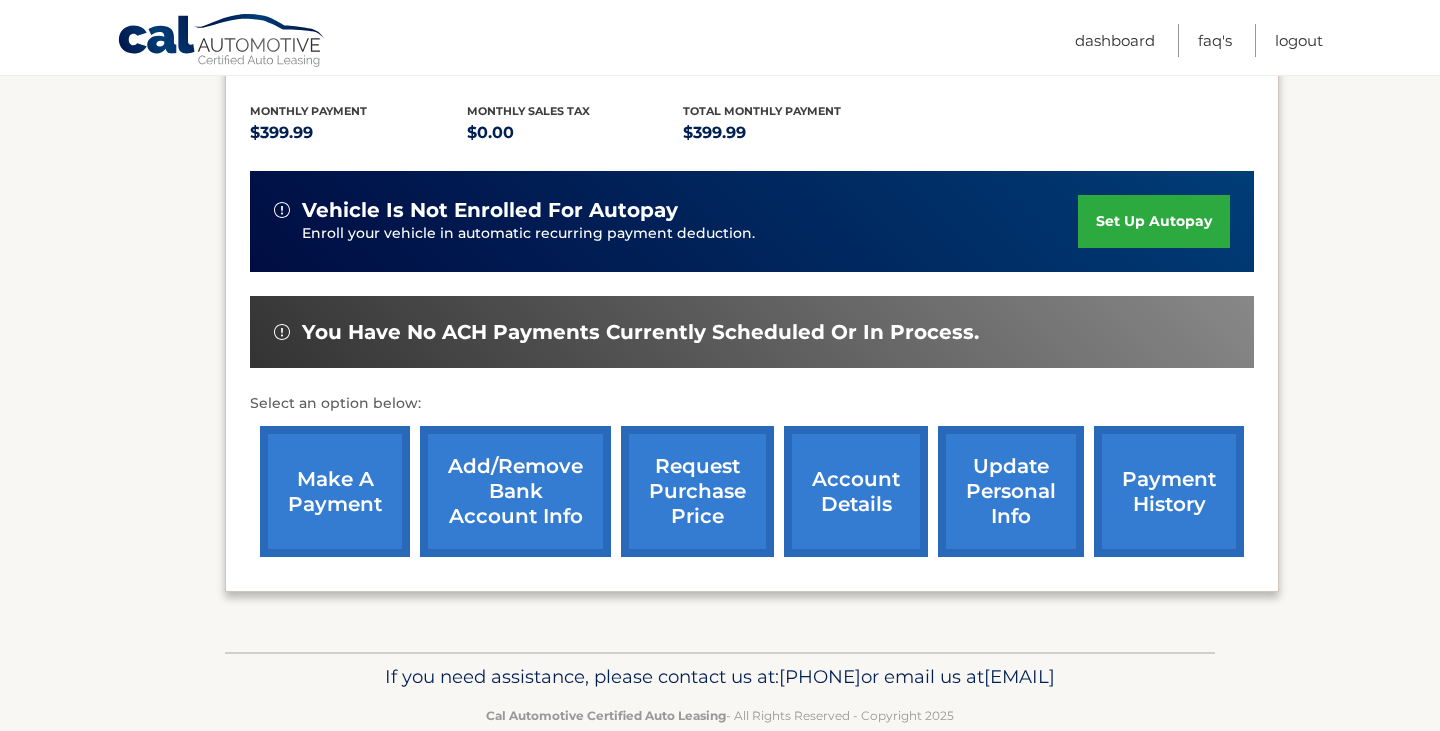 click on "payment history" at bounding box center [1169, 491] 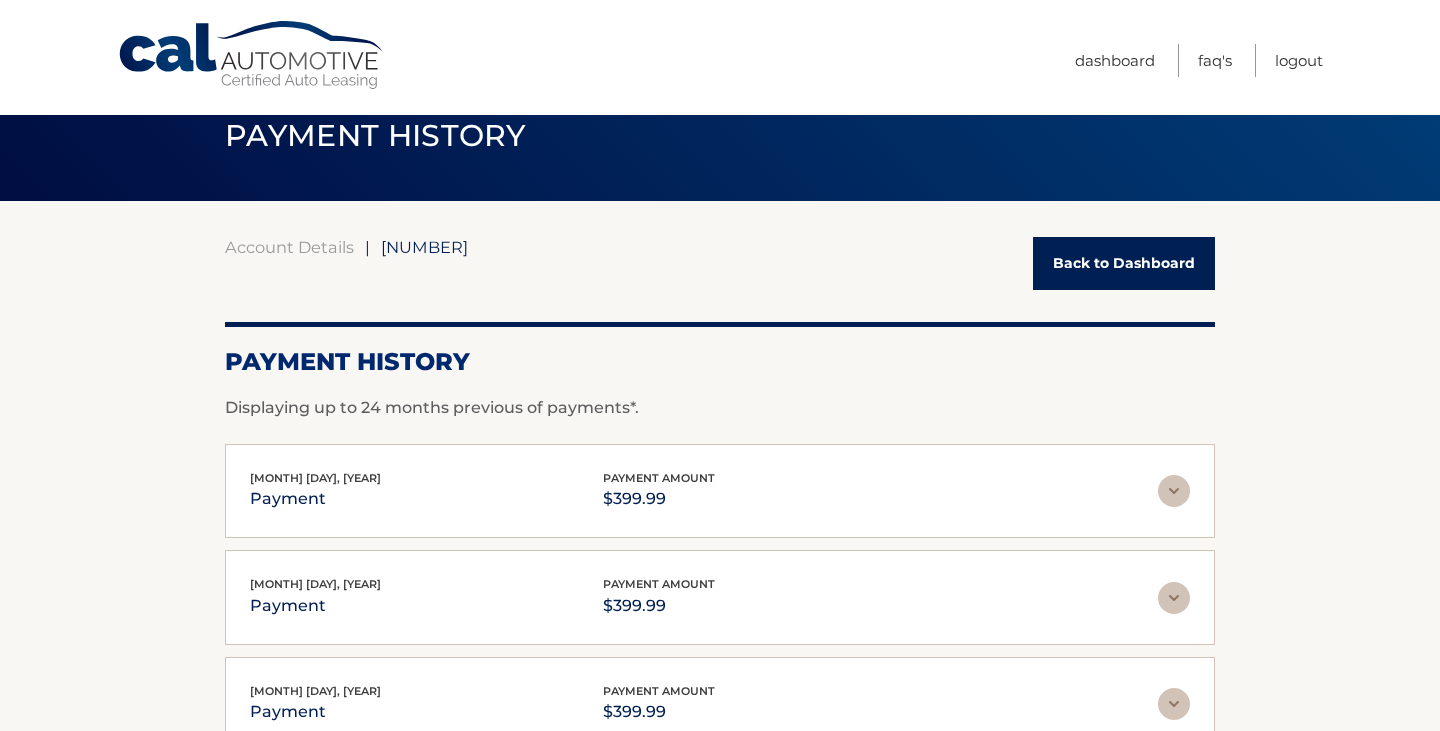 scroll, scrollTop: 41, scrollLeft: 0, axis: vertical 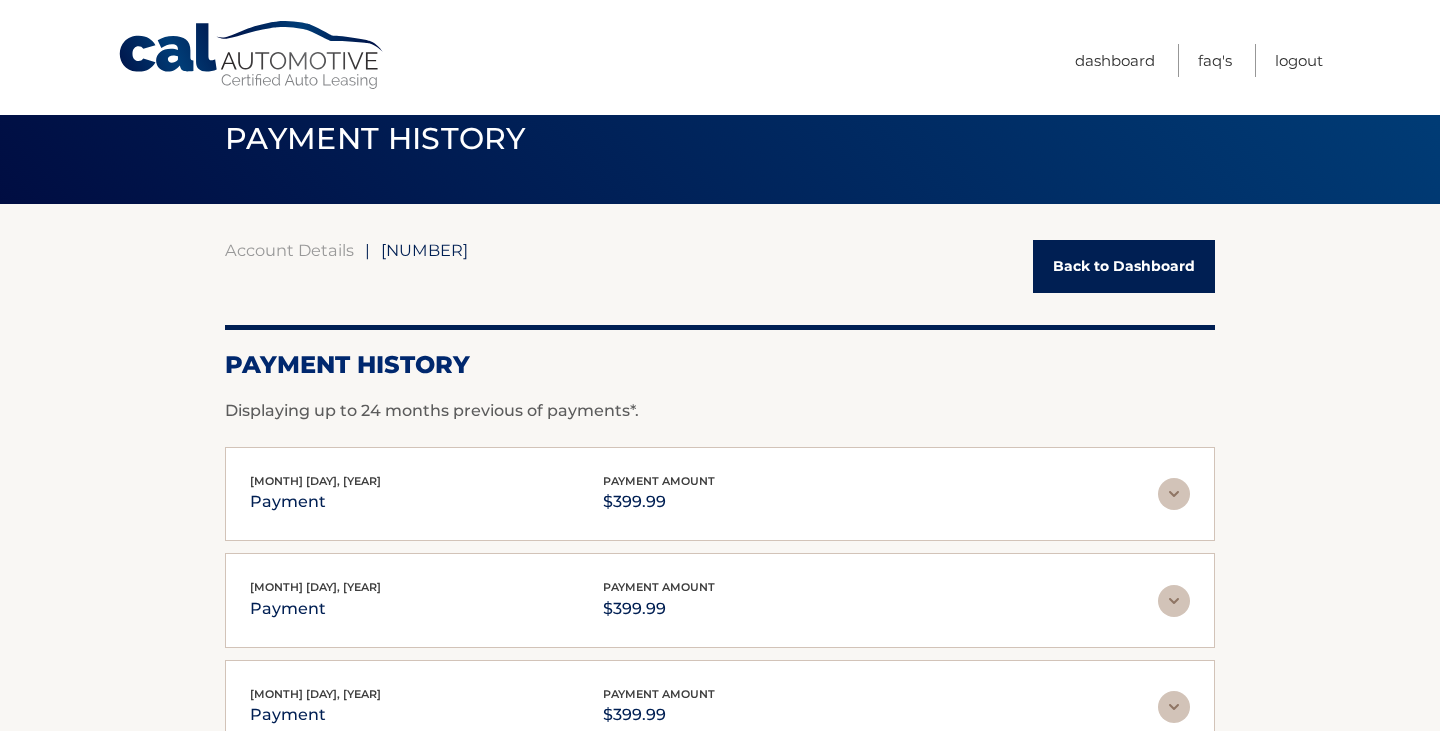 click on "Back to Dashboard" at bounding box center (1124, 266) 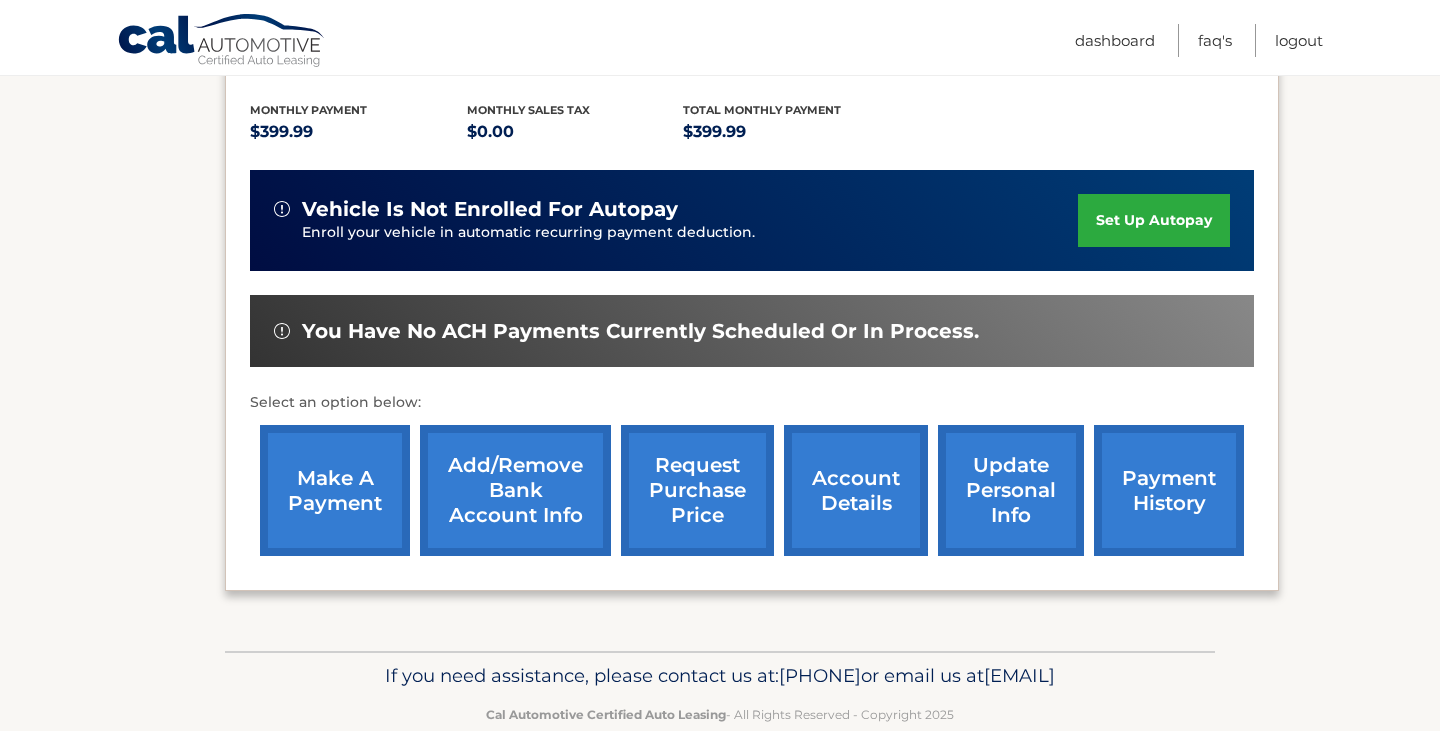 scroll, scrollTop: 430, scrollLeft: 0, axis: vertical 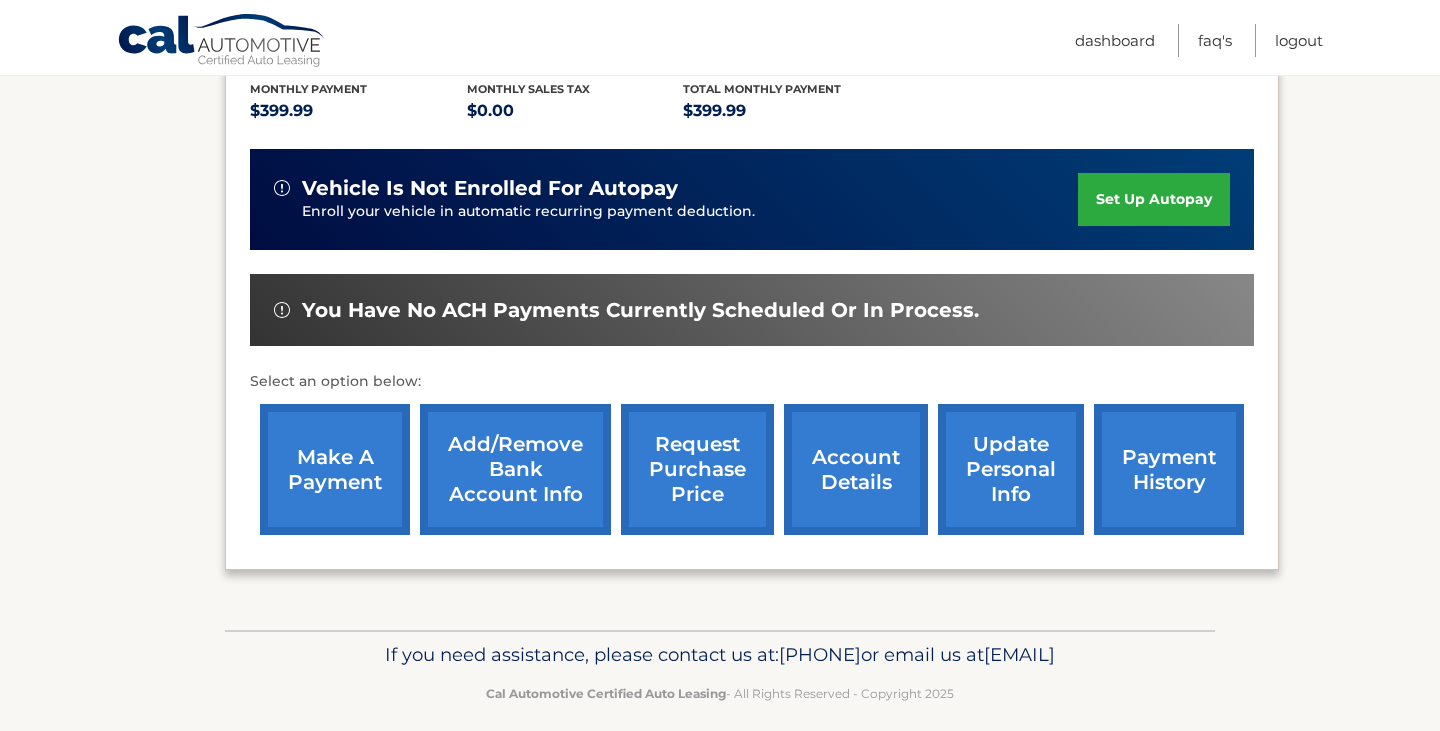 click on "make a payment" at bounding box center (335, 469) 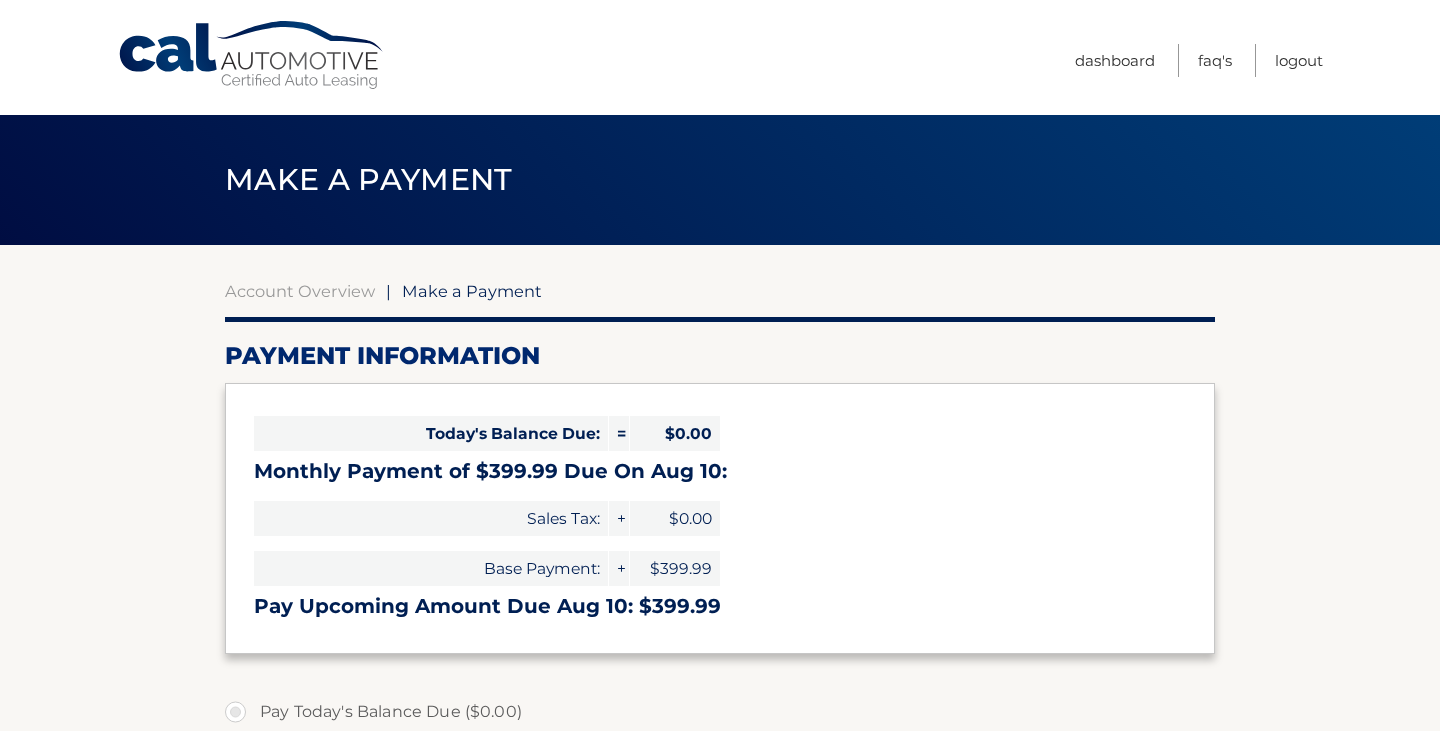 select on "YzhhZWZiODMtN2Y4My00NWEzLWIwYWMtOGFkZTEzMWE1ZTYz" 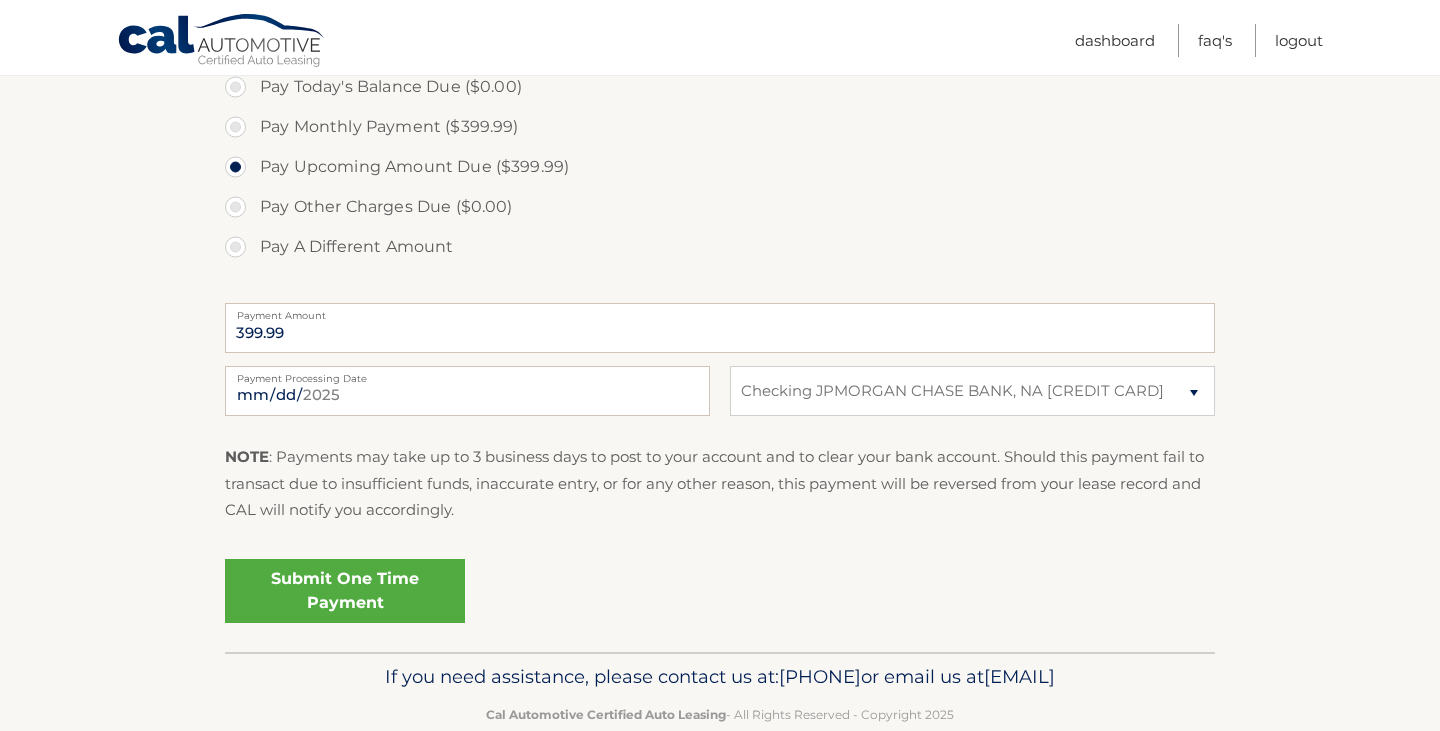 scroll, scrollTop: 649, scrollLeft: 0, axis: vertical 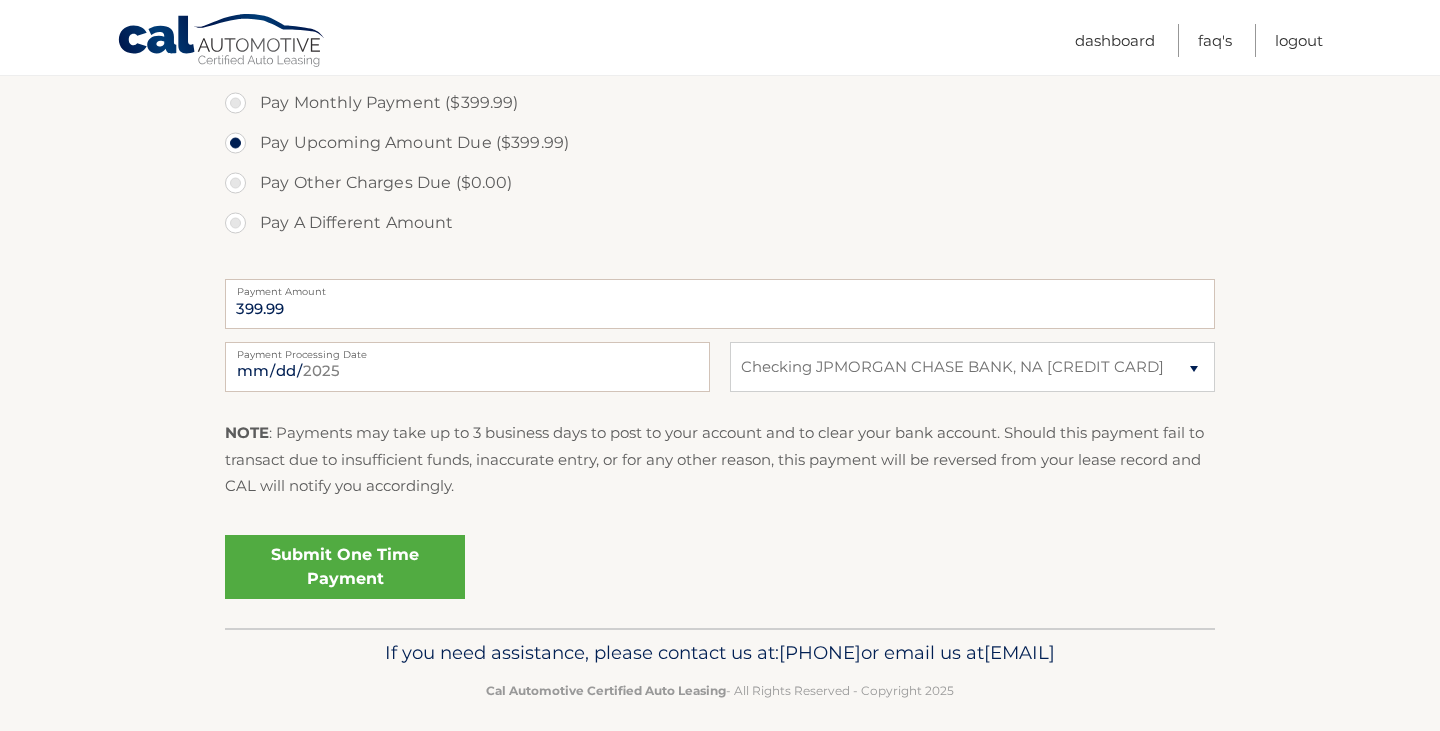 click on "Submit One Time Payment" at bounding box center [345, 567] 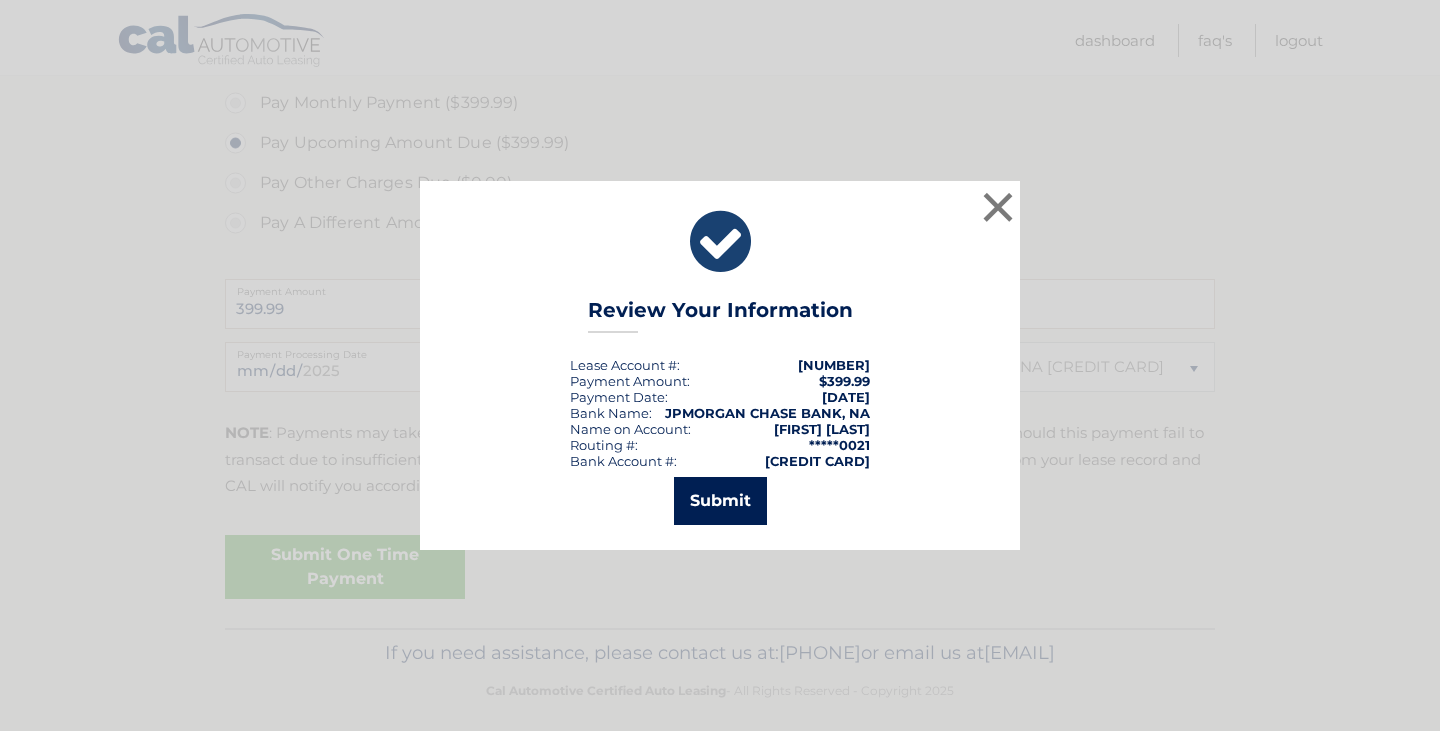 click on "Submit" at bounding box center [720, 501] 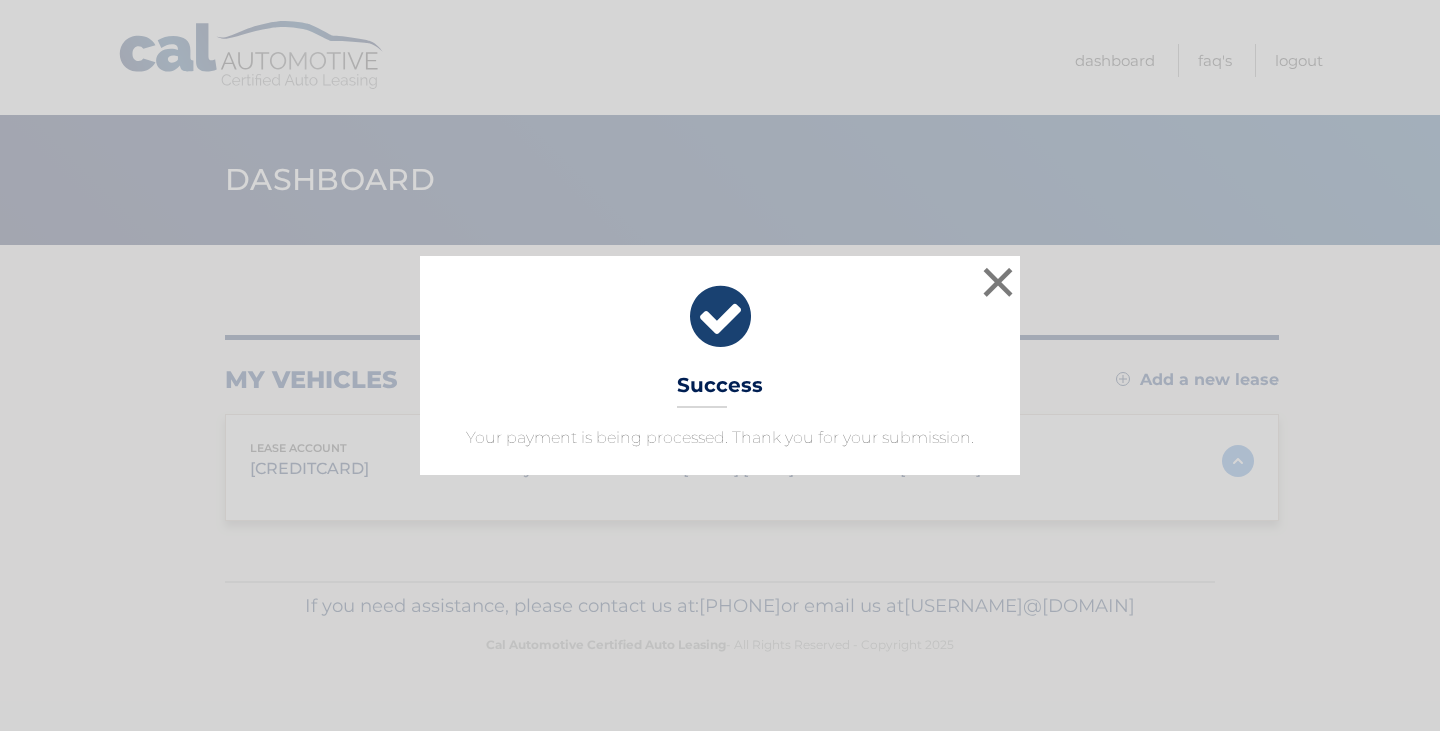 scroll, scrollTop: 0, scrollLeft: 0, axis: both 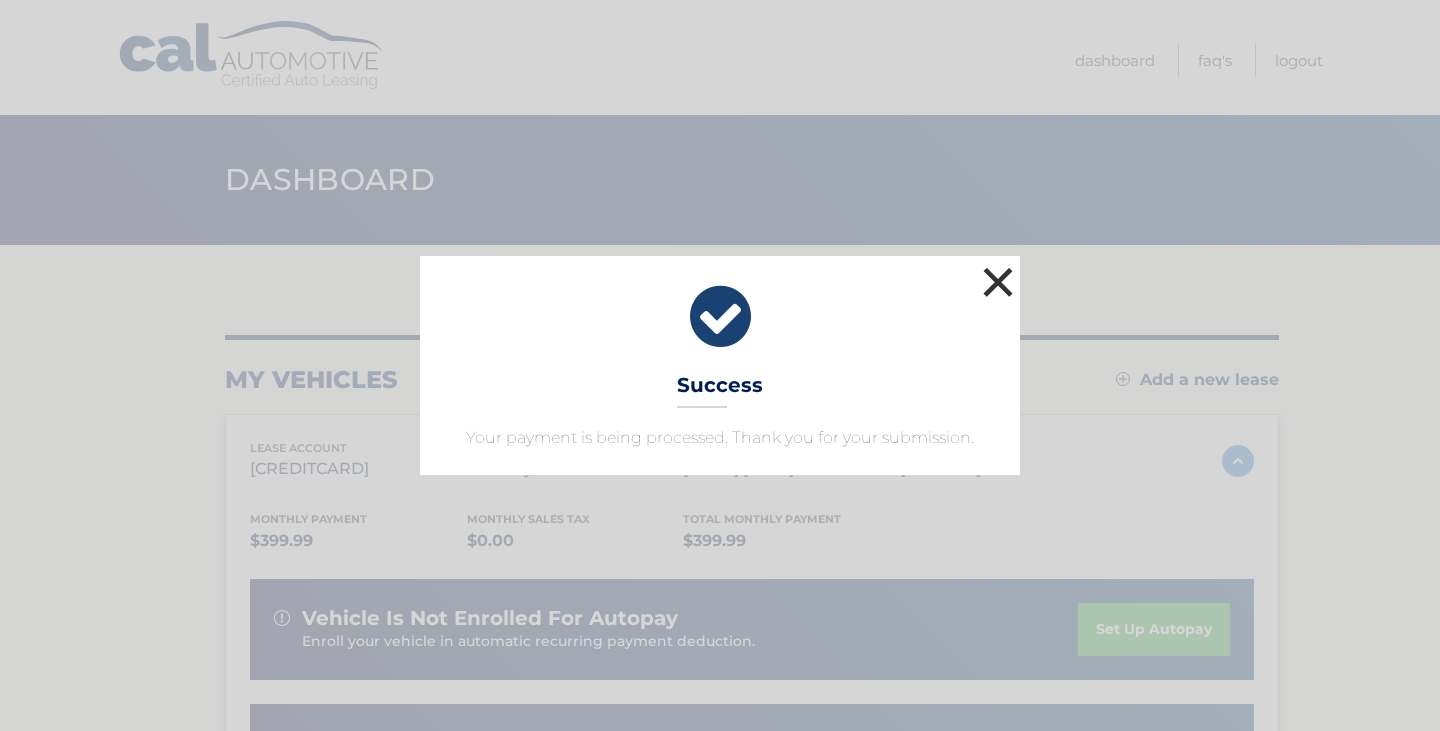 click on "×" at bounding box center (998, 282) 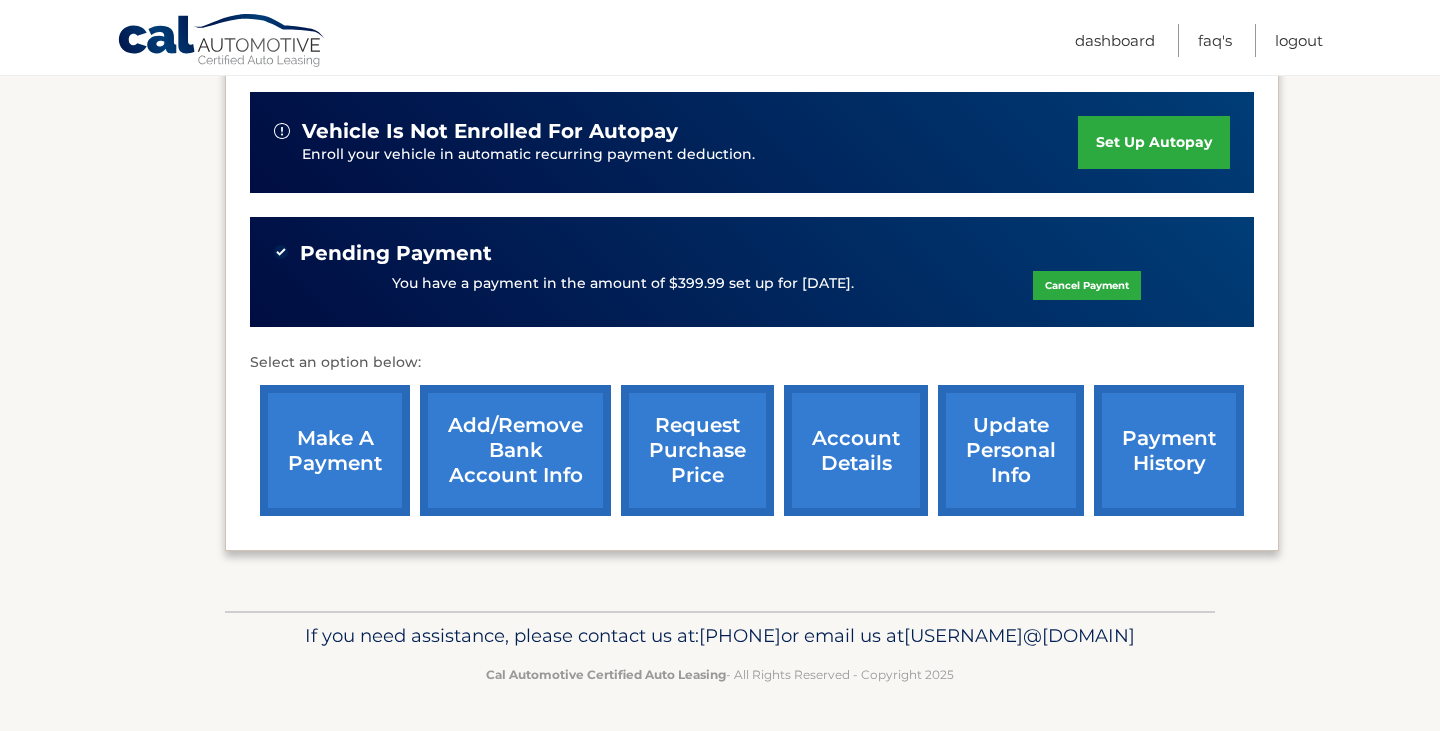 scroll, scrollTop: 518, scrollLeft: 0, axis: vertical 